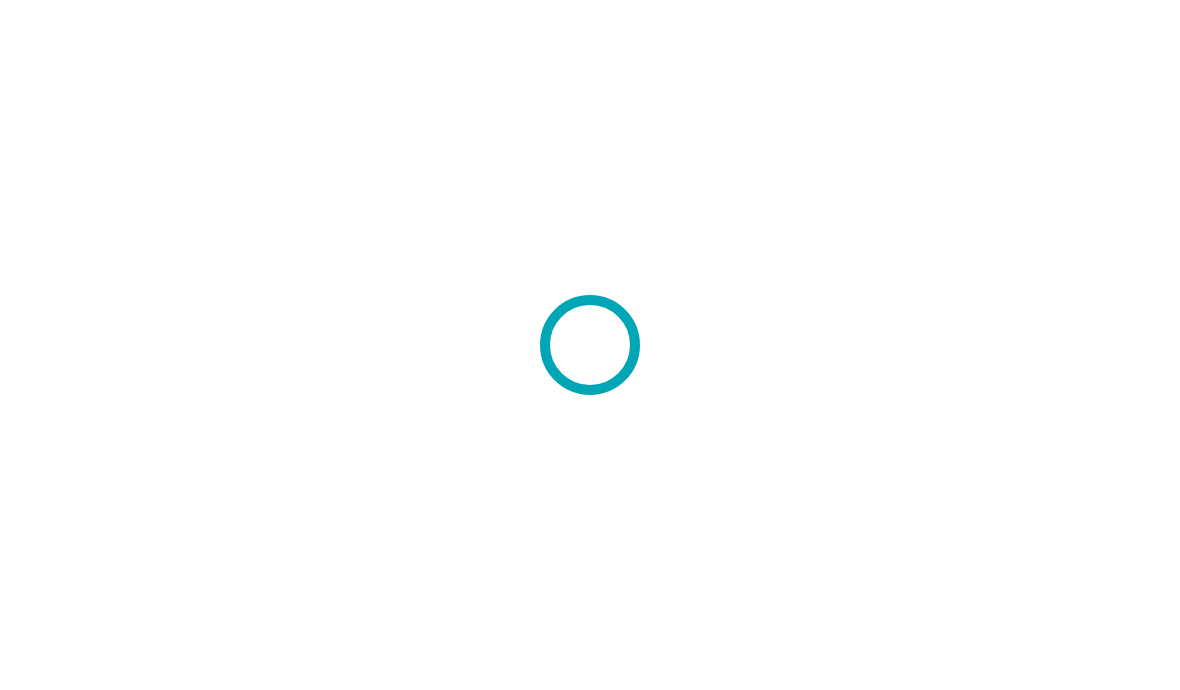 scroll, scrollTop: 0, scrollLeft: 0, axis: both 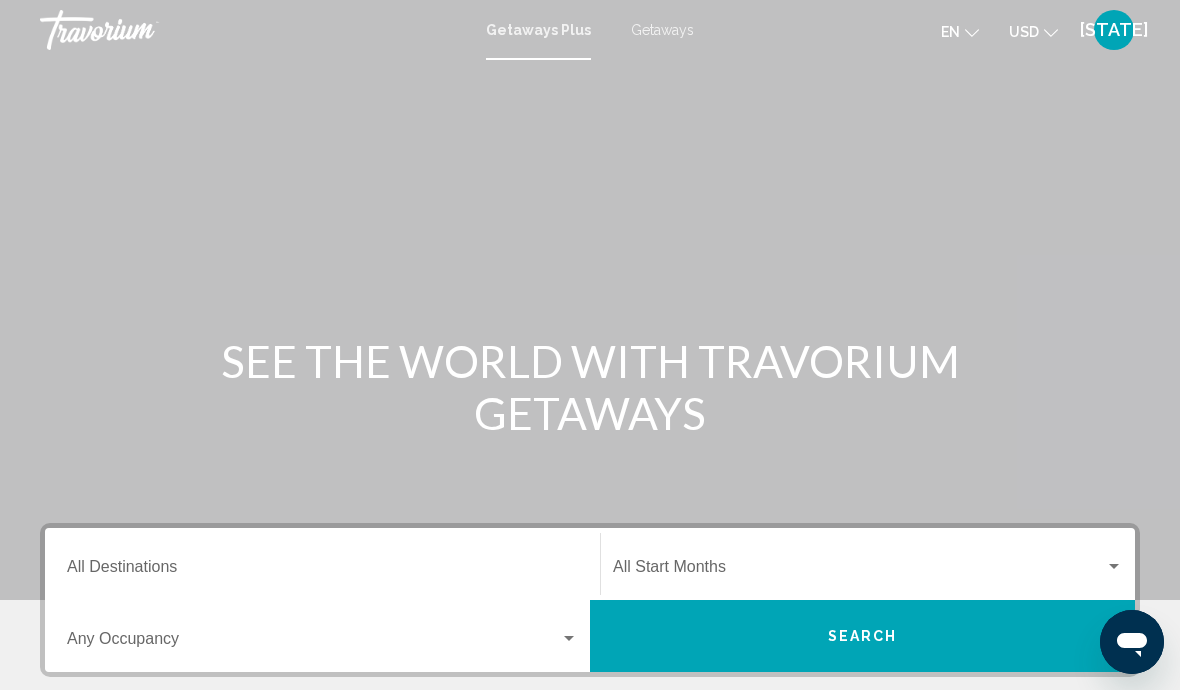click on "Getaways" at bounding box center [662, 30] 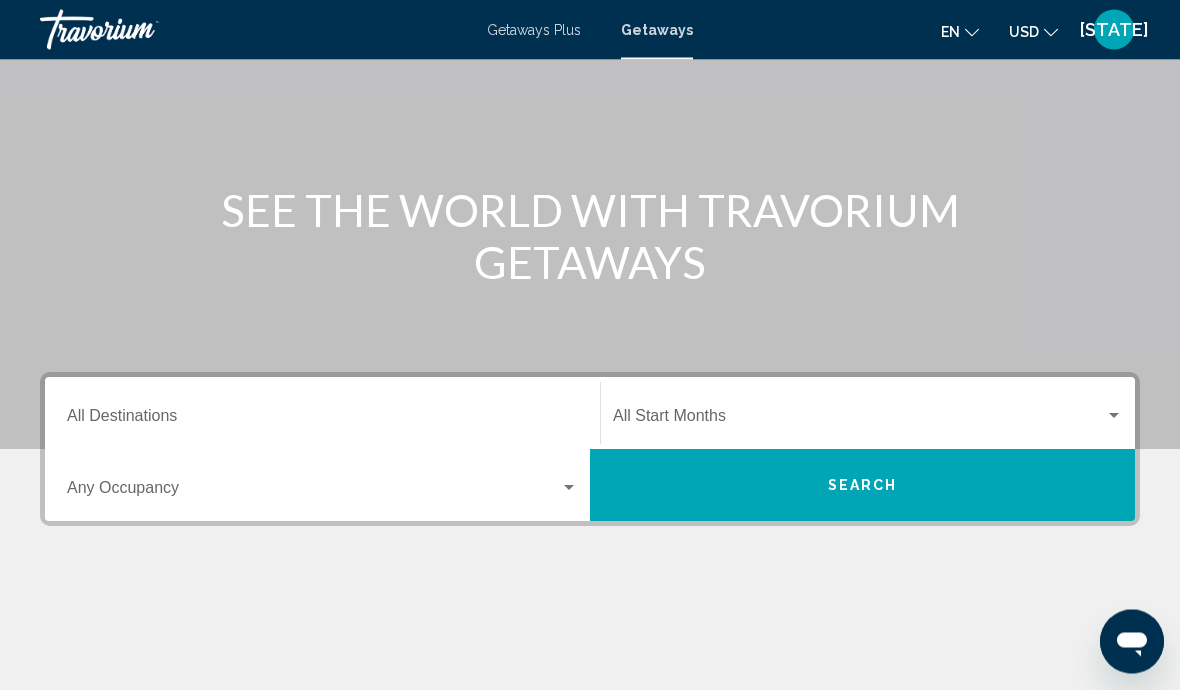 click on "Destination All Destinations" at bounding box center [322, 421] 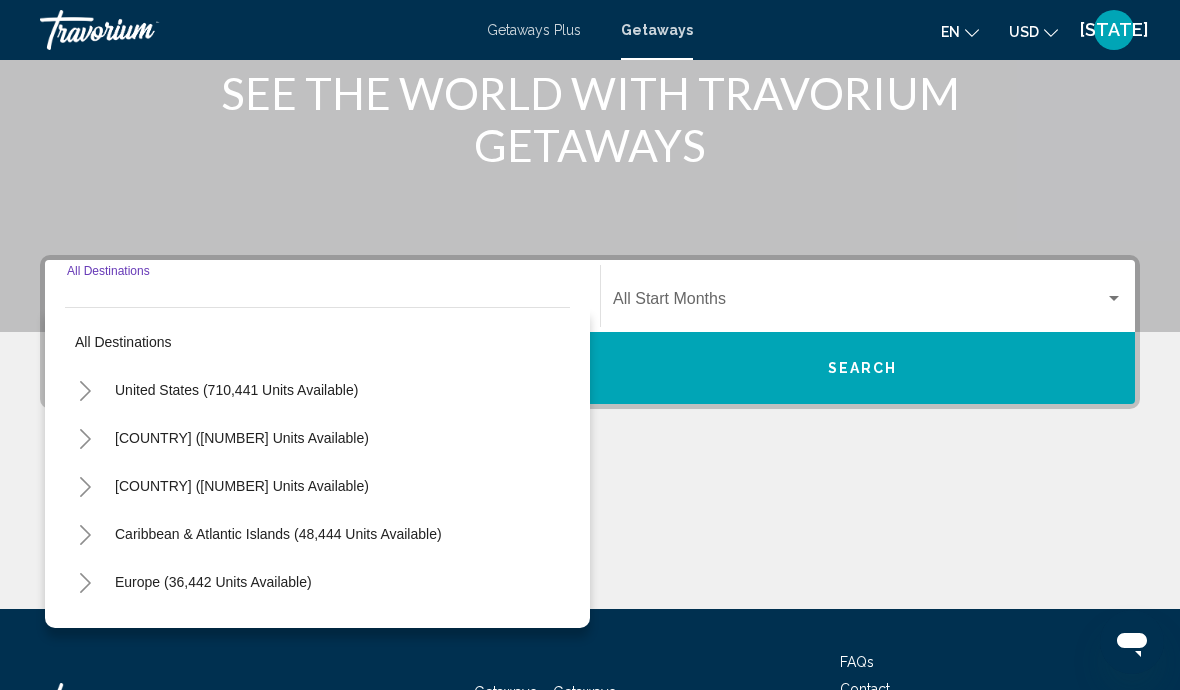 scroll, scrollTop: 345, scrollLeft: 0, axis: vertical 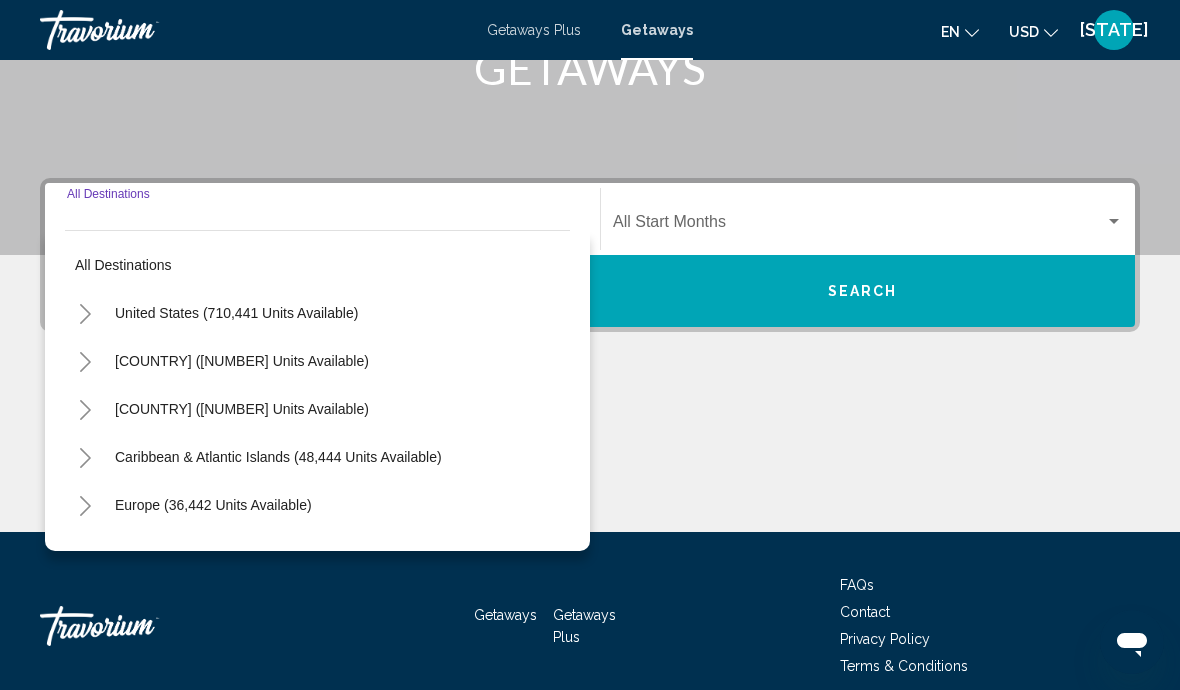 click at bounding box center [85, 314] 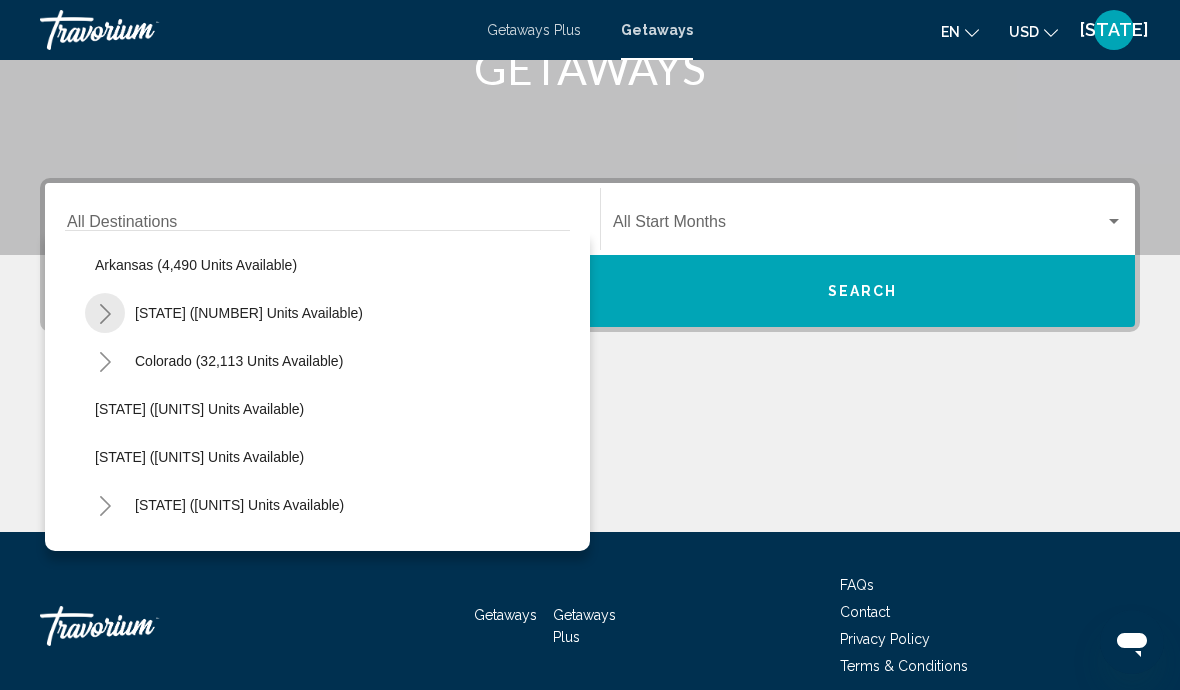 scroll, scrollTop: 146, scrollLeft: 0, axis: vertical 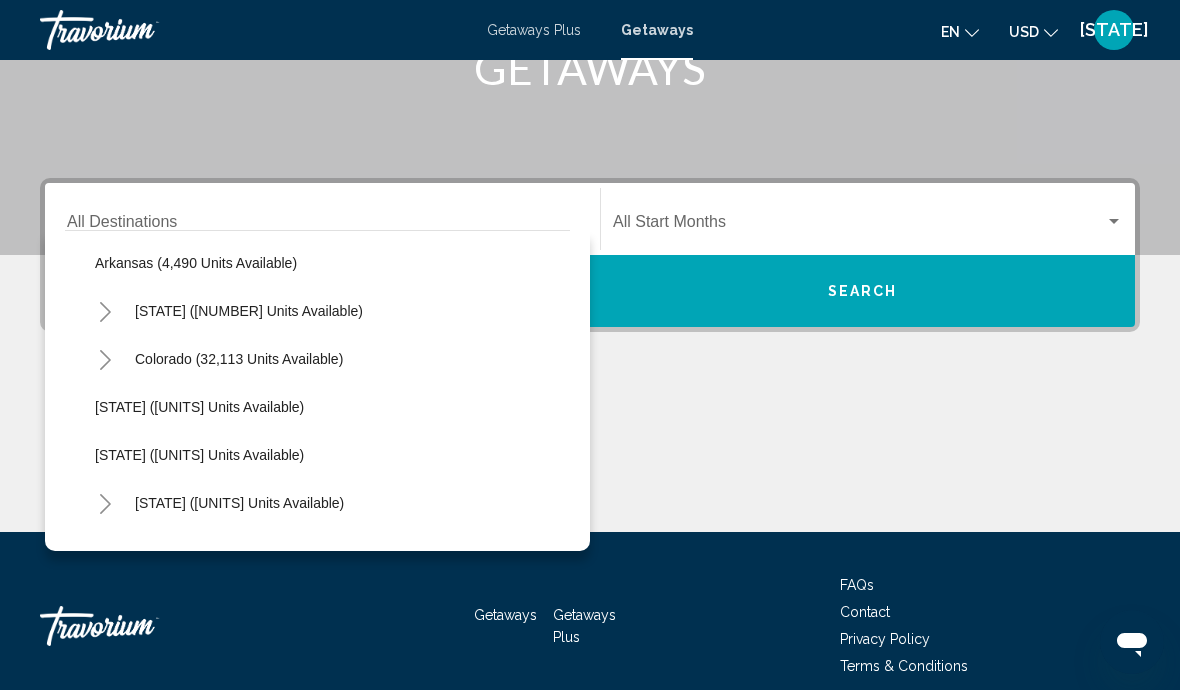 click on "Colorado (32,113 units available)" at bounding box center (249, 215) 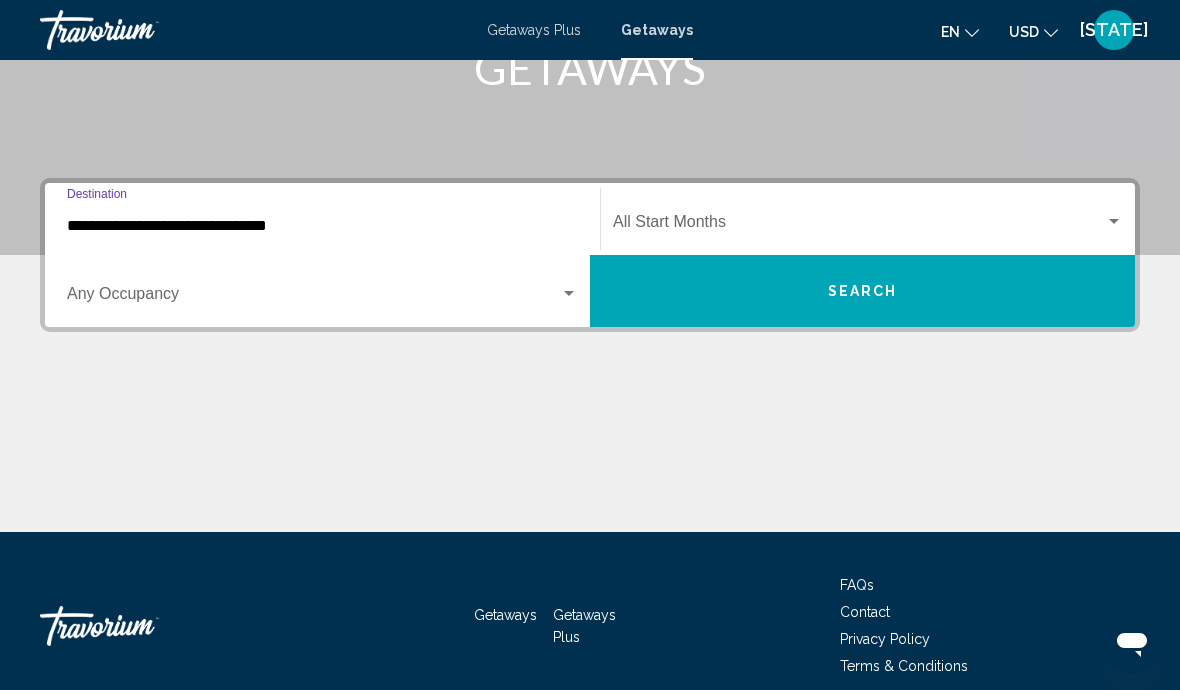click at bounding box center (859, 226) 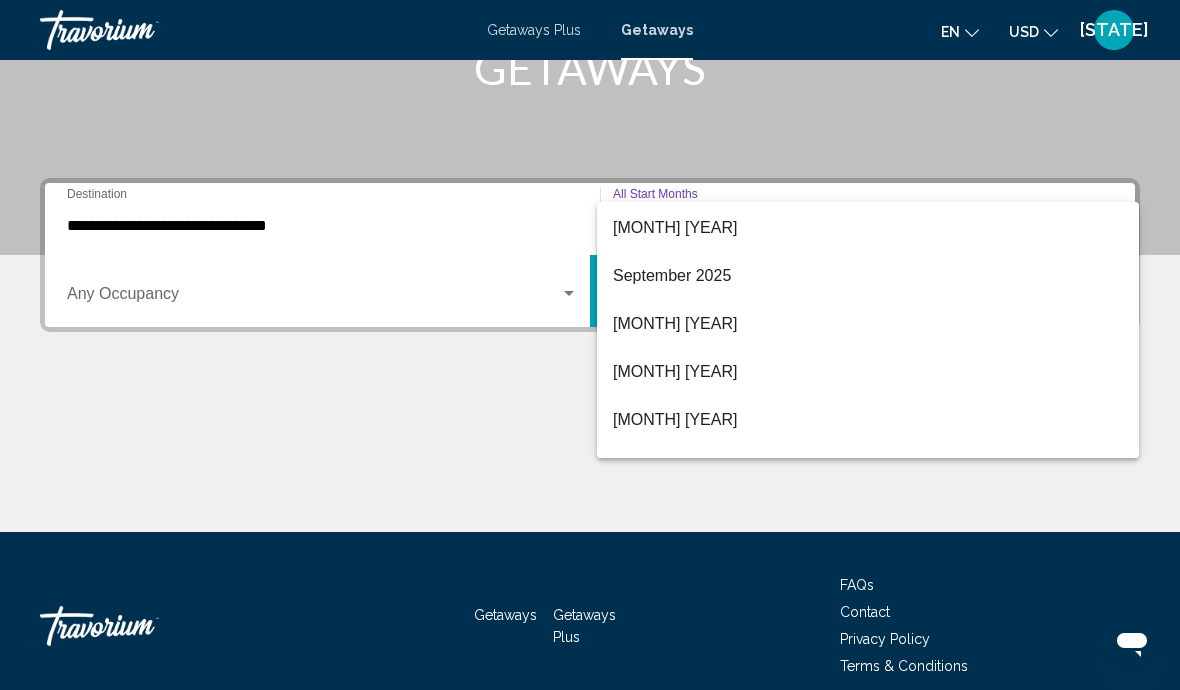scroll, scrollTop: 95, scrollLeft: 0, axis: vertical 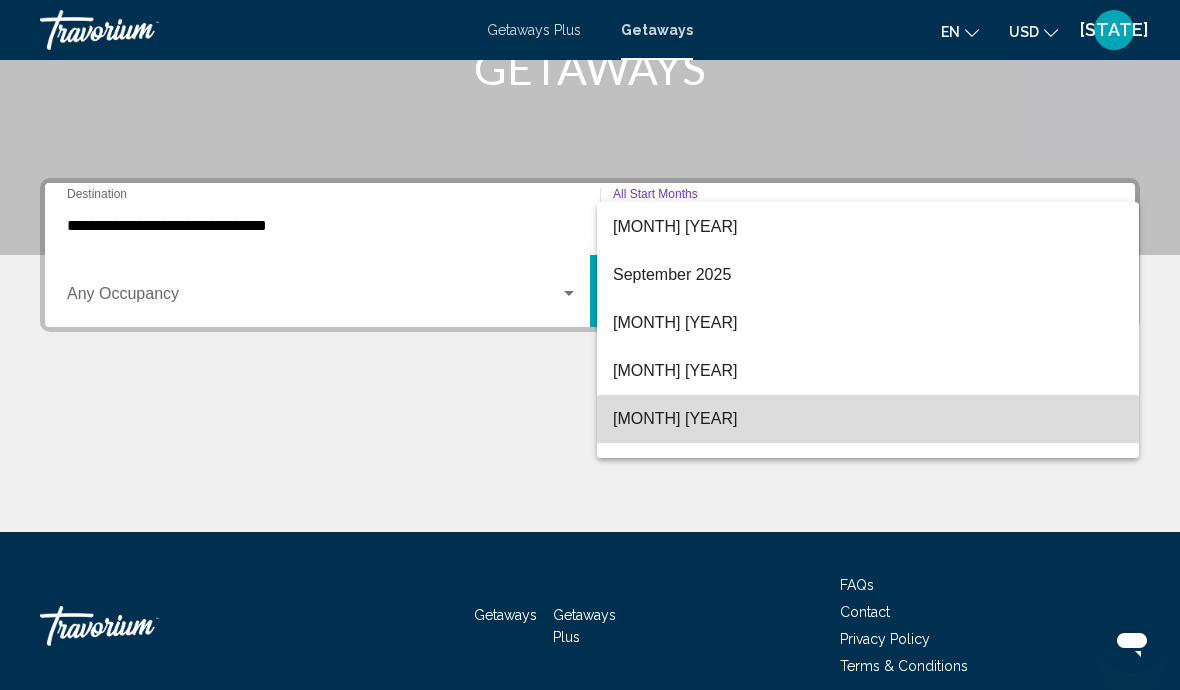 click on "[MONTH] [YEAR]" at bounding box center [868, 419] 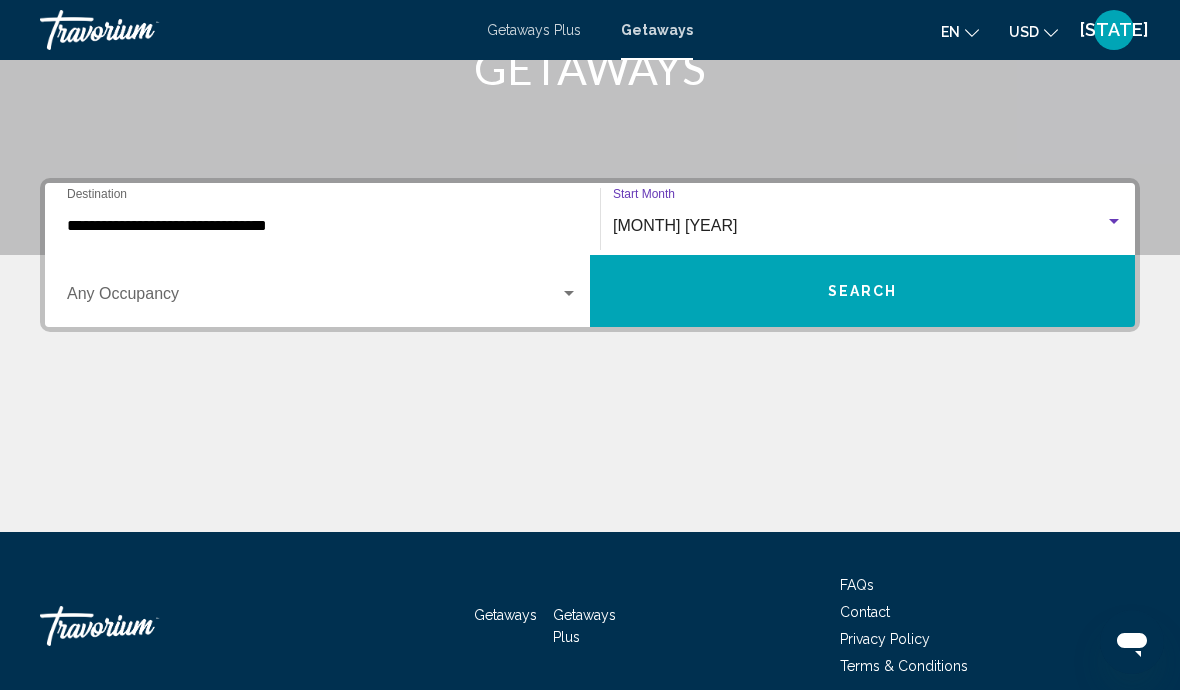 click at bounding box center [313, 298] 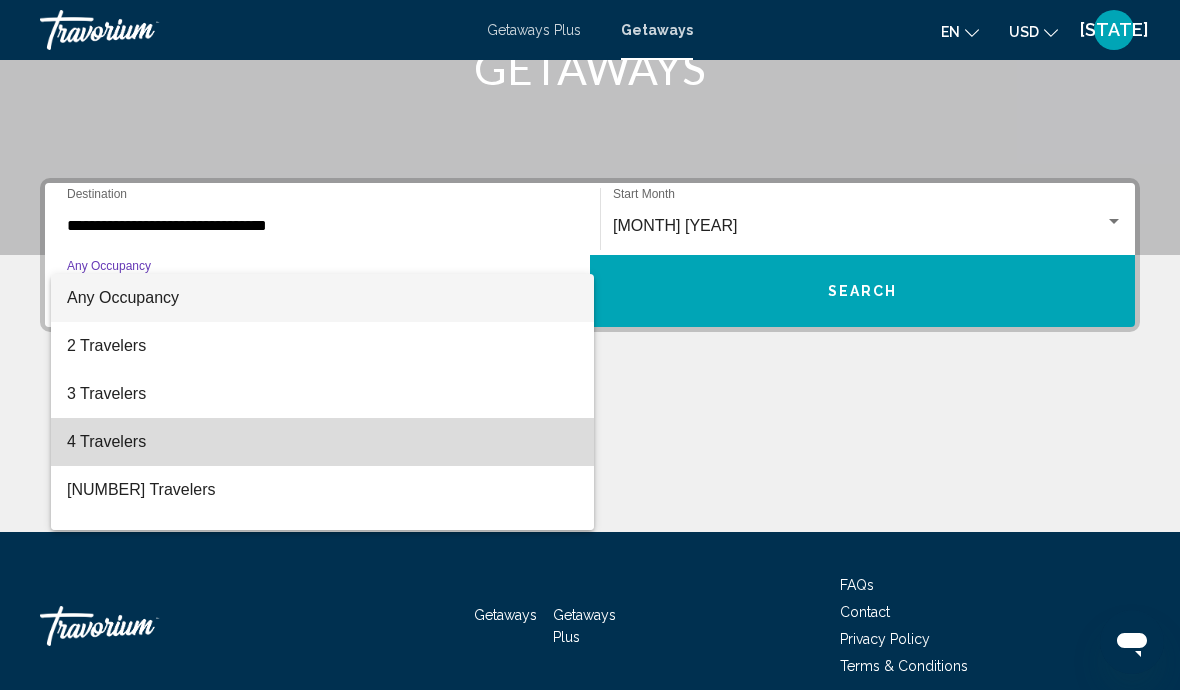 click on "4 Travelers" at bounding box center (322, 442) 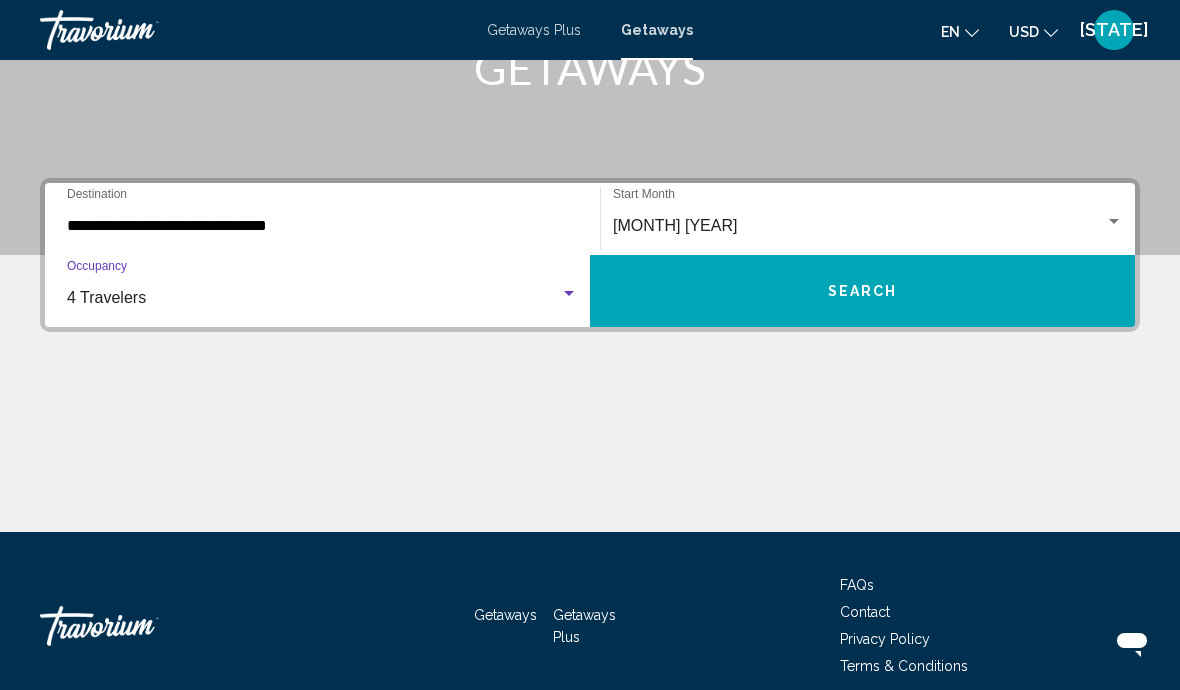 click on "Search" at bounding box center [862, 291] 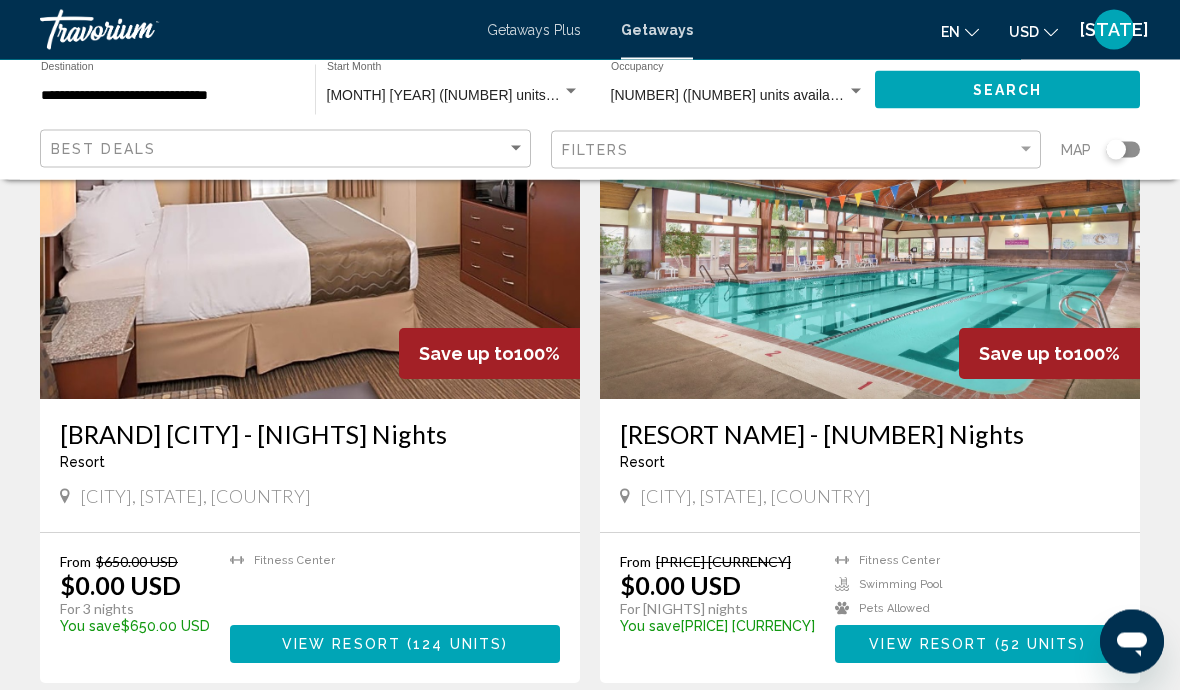 scroll, scrollTop: 2766, scrollLeft: 0, axis: vertical 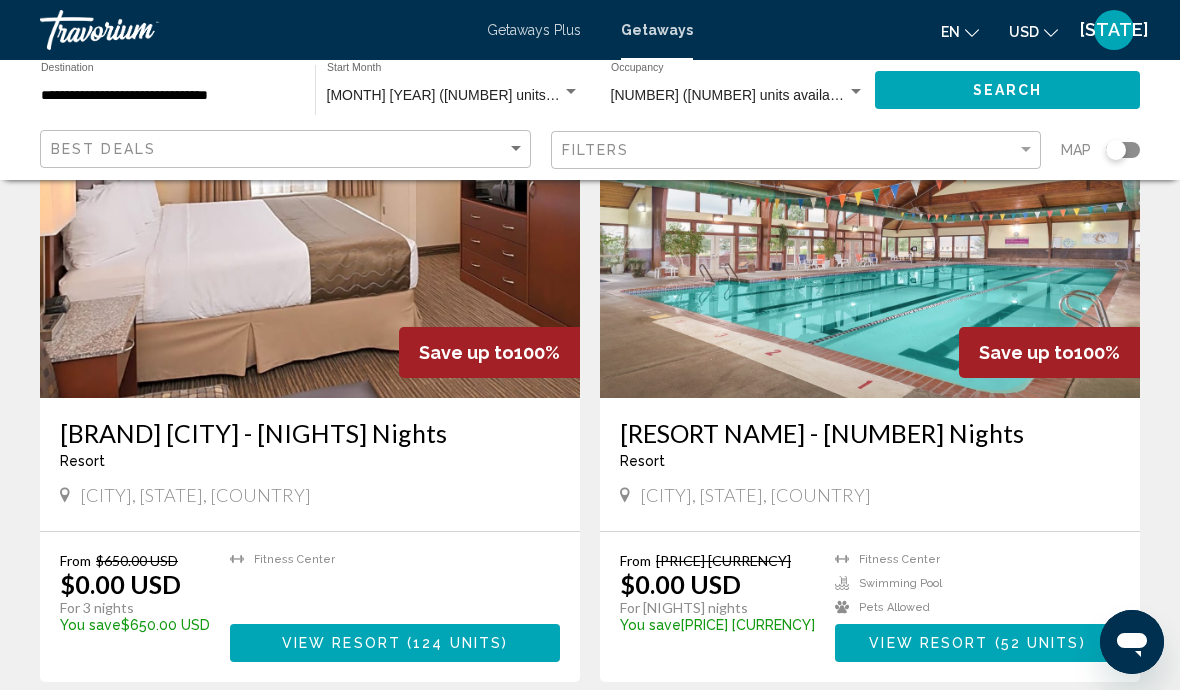 click on "[RESORT NAME] - [NUMBER] Nights" at bounding box center [870, 433] 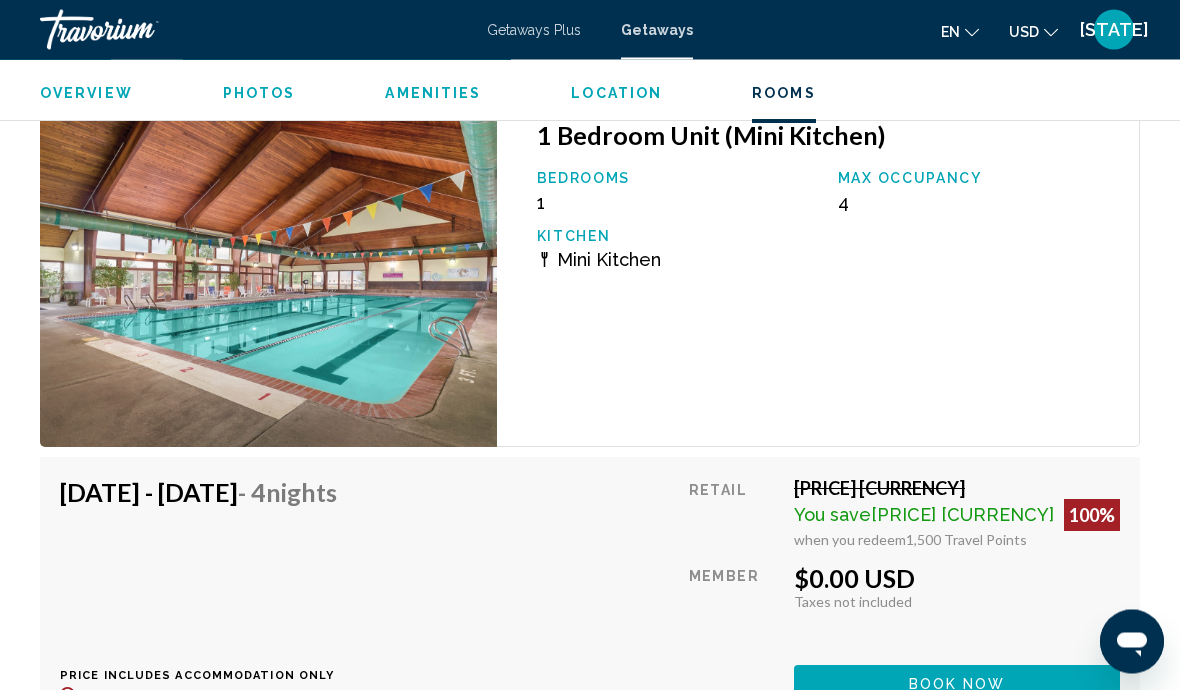 scroll, scrollTop: 3856, scrollLeft: 0, axis: vertical 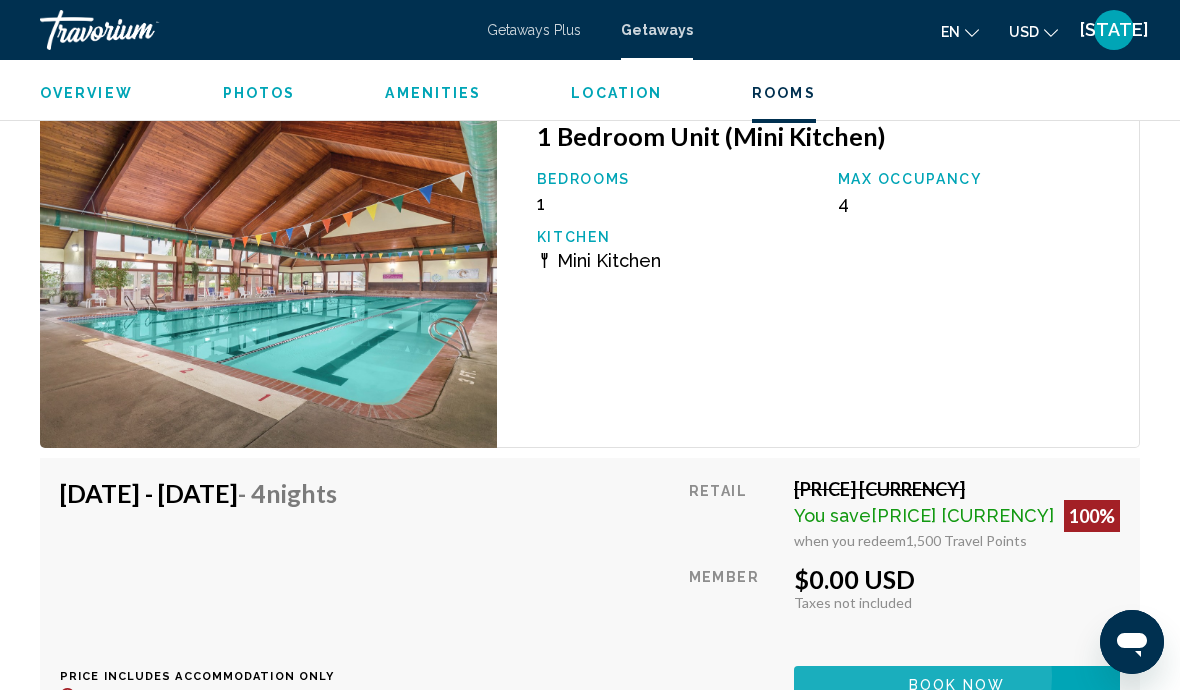 click on "Book now" at bounding box center [957, 685] 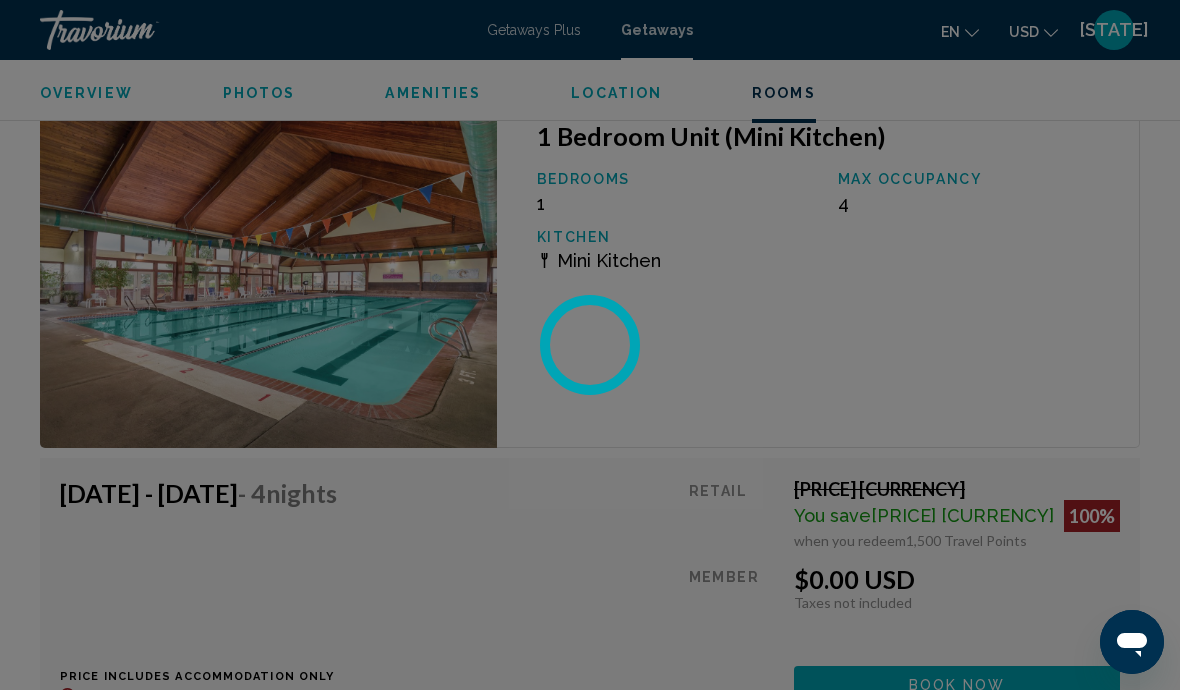 scroll, scrollTop: 0, scrollLeft: 0, axis: both 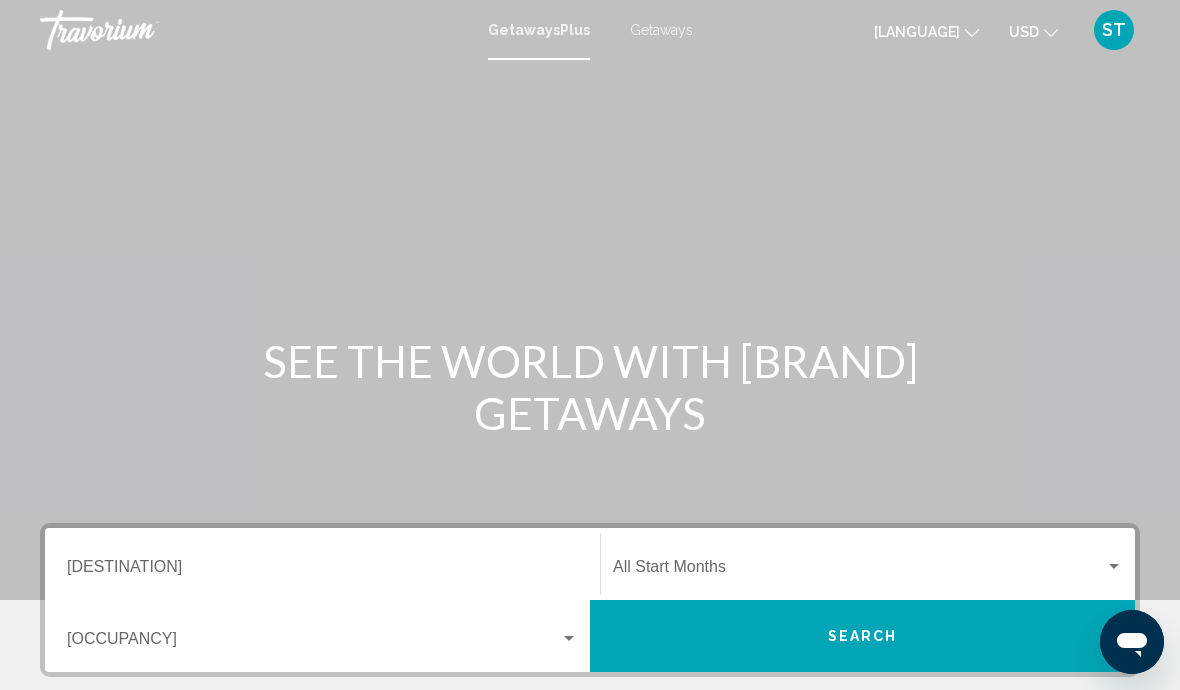 click on "Getaways" at bounding box center [661, 30] 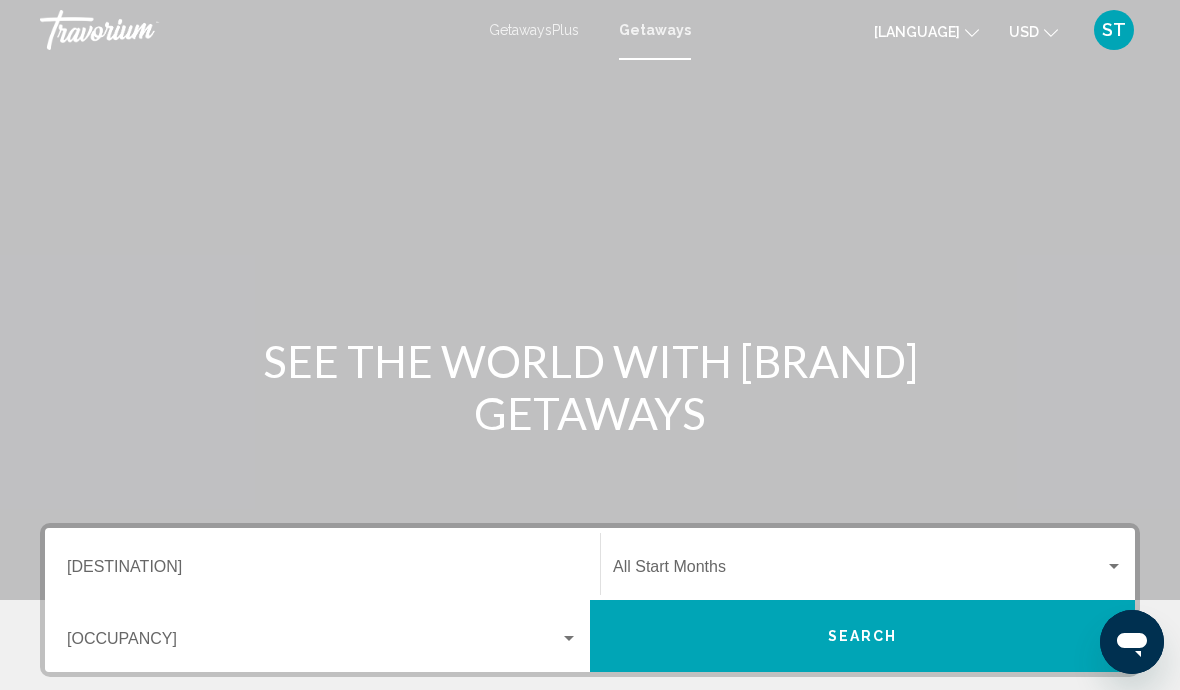 click on "GetawaysPlus" at bounding box center [534, 30] 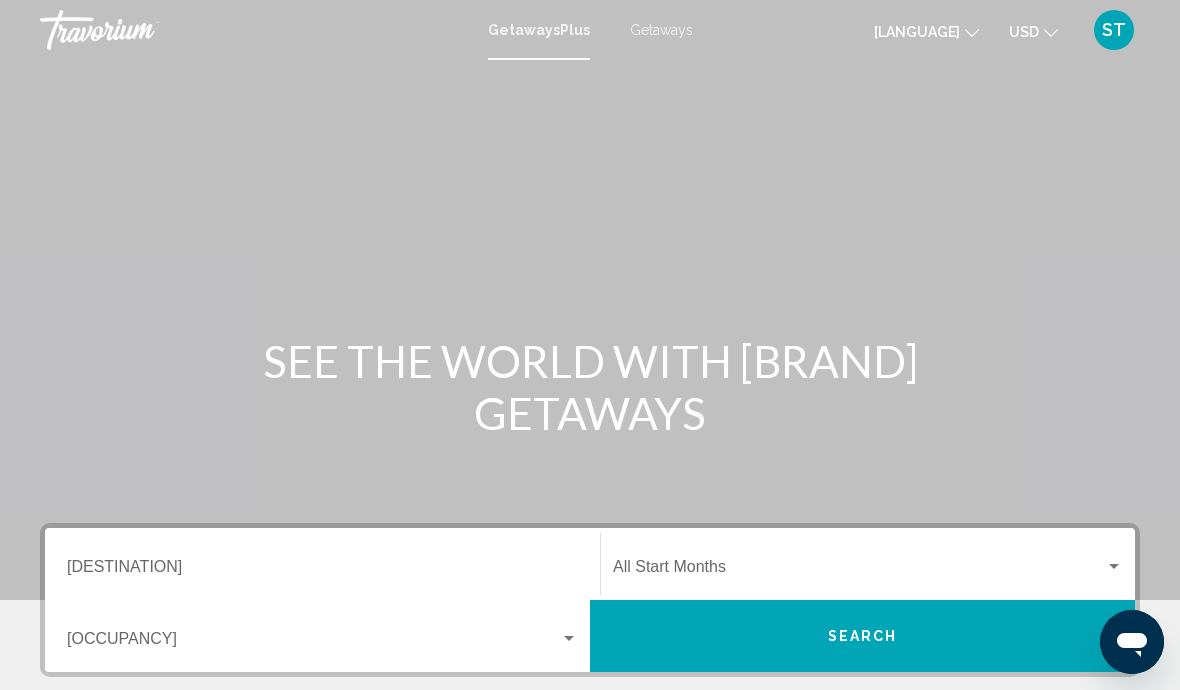 click on "Destination All Destinations" at bounding box center [322, 564] 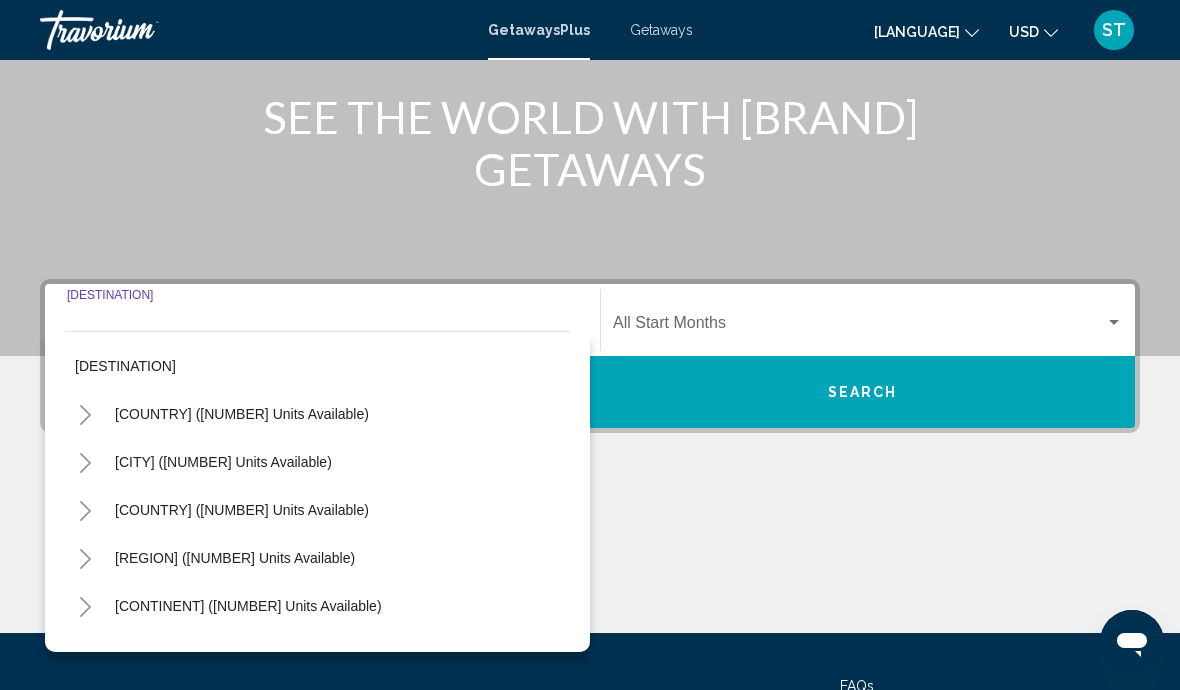 scroll, scrollTop: 432, scrollLeft: 0, axis: vertical 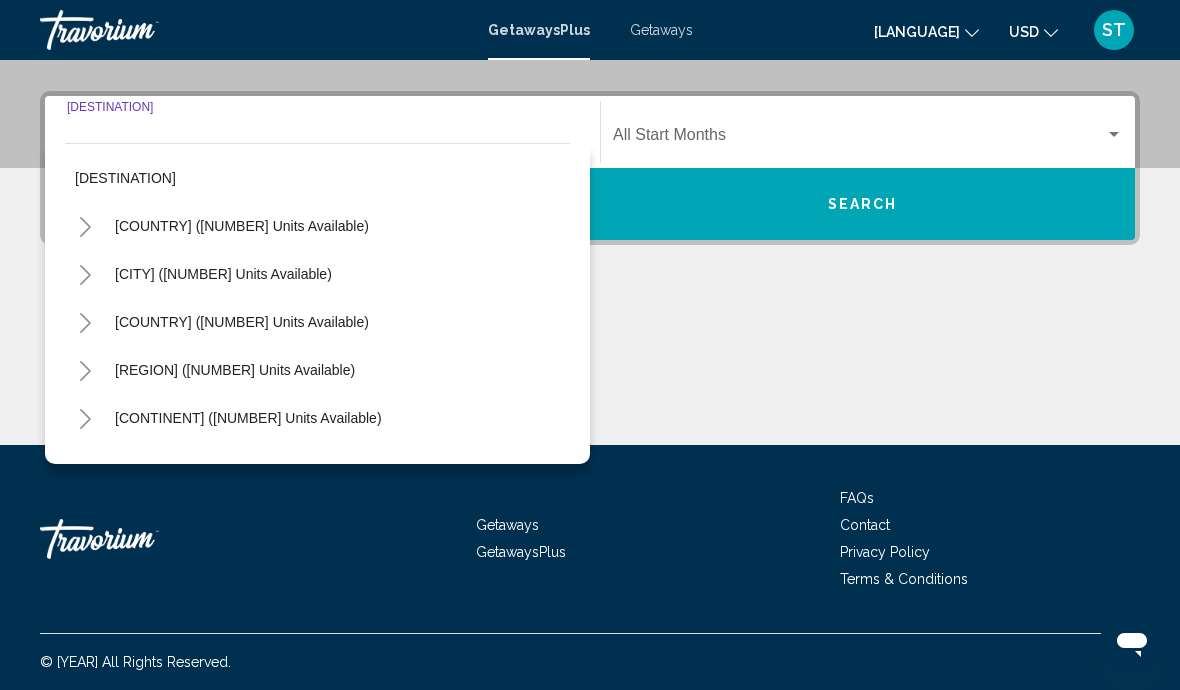 click at bounding box center [85, 227] 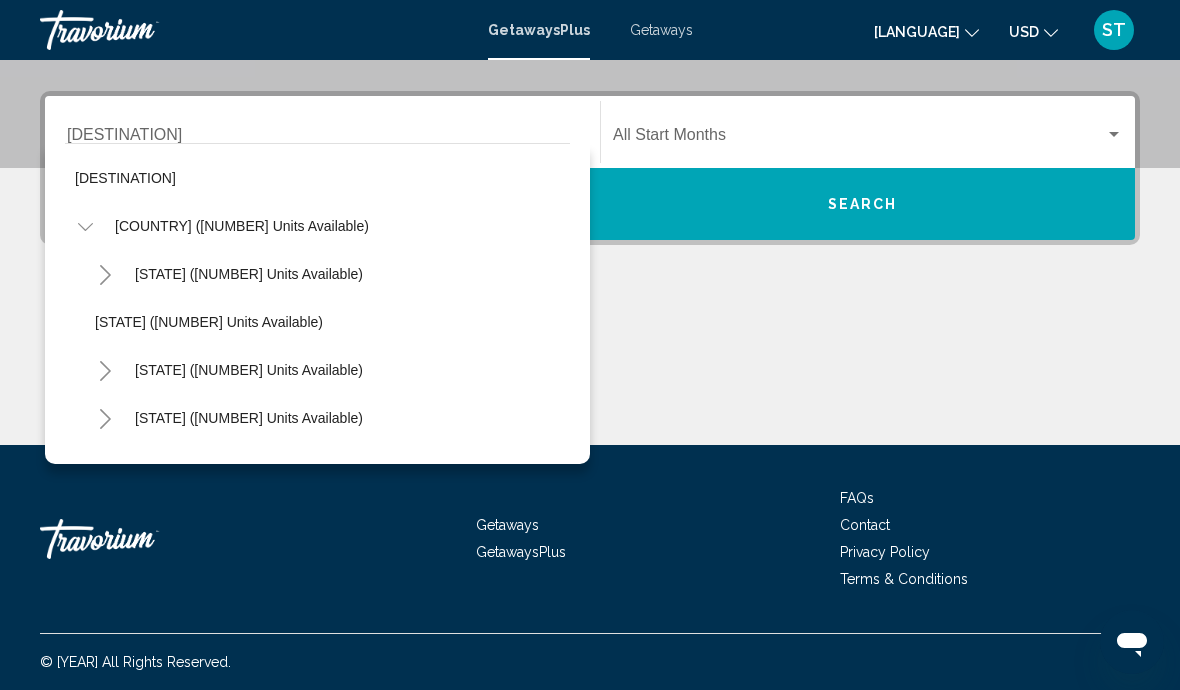 scroll, scrollTop: -5, scrollLeft: 0, axis: vertical 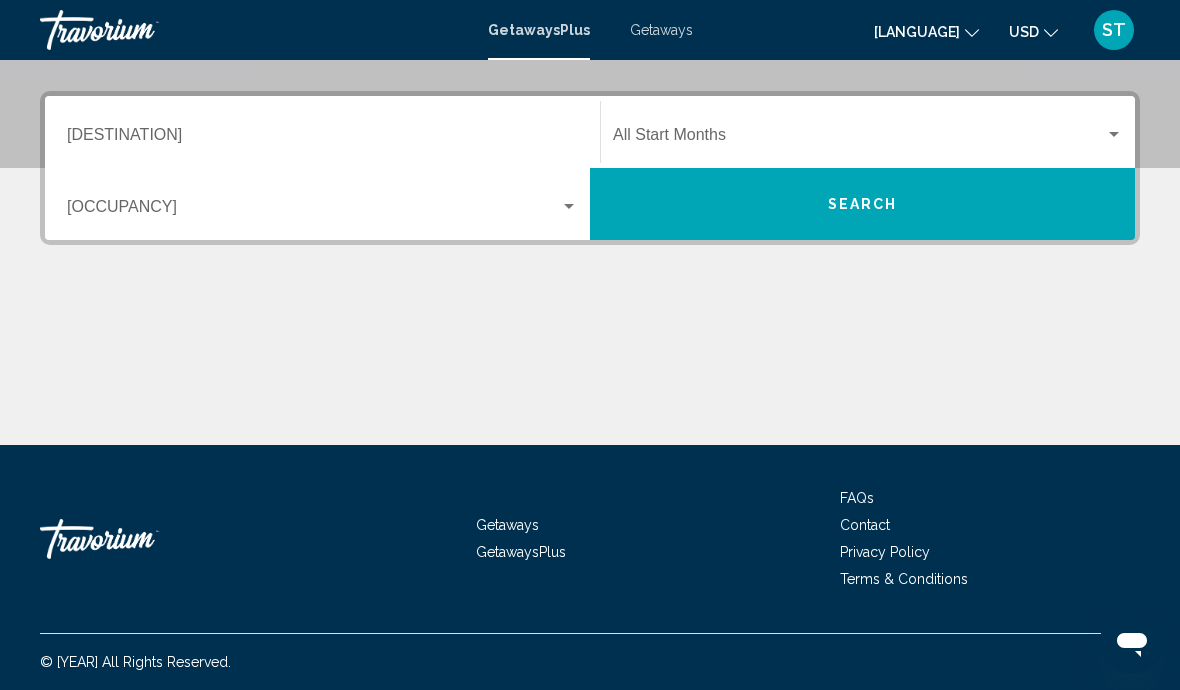 click on "Getaways" at bounding box center (661, 30) 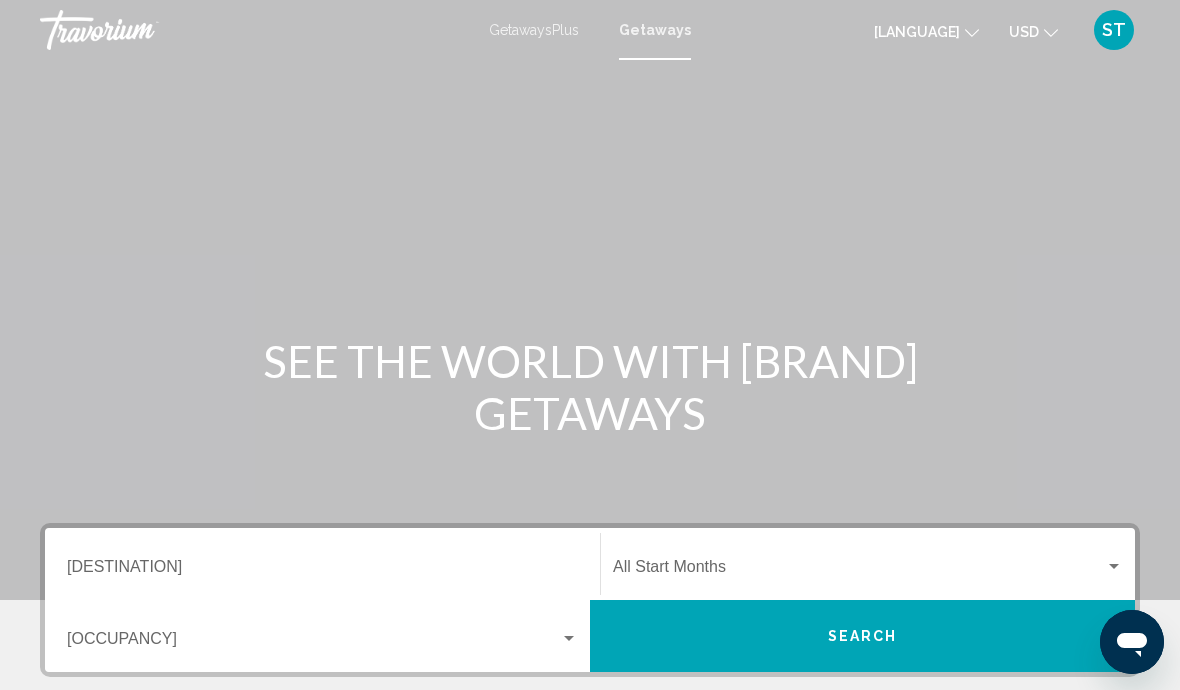 click on "Destination All Destinations" at bounding box center (322, 571) 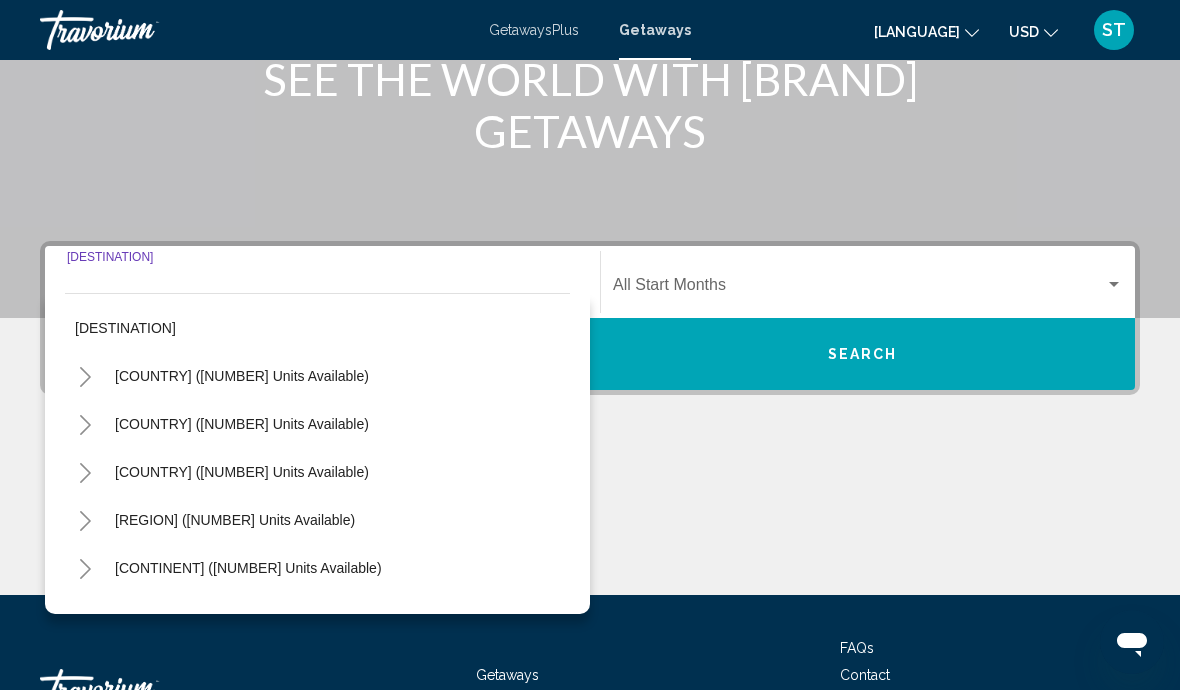 scroll, scrollTop: 432, scrollLeft: 0, axis: vertical 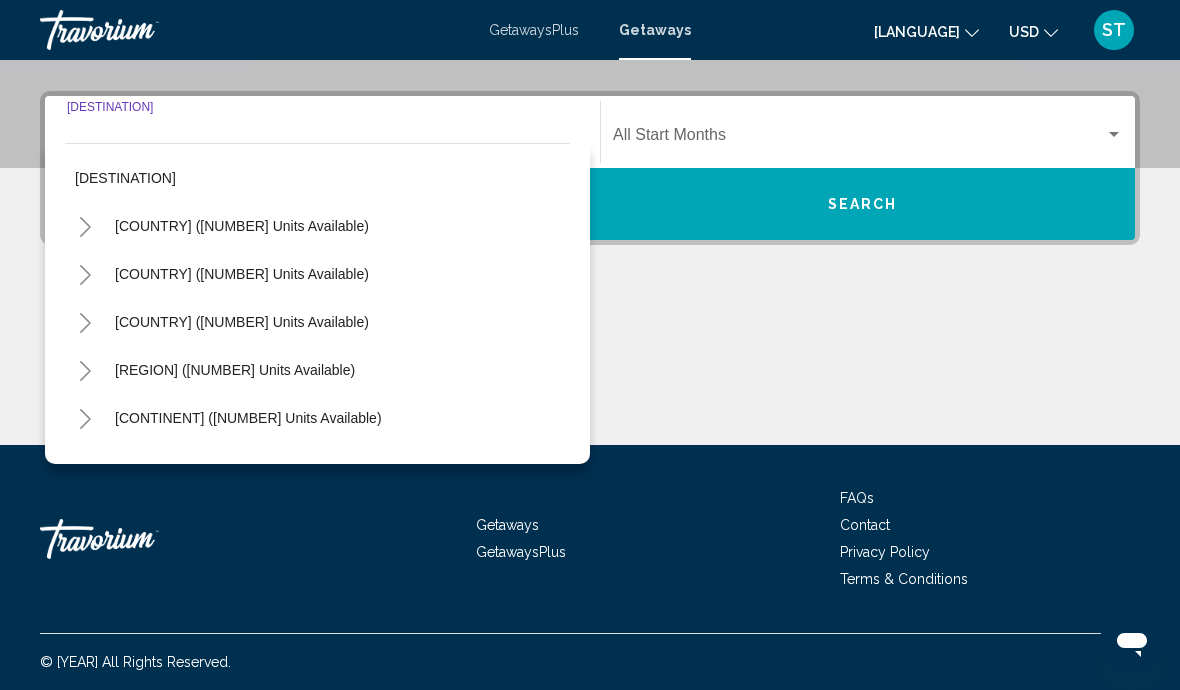 click at bounding box center [85, 227] 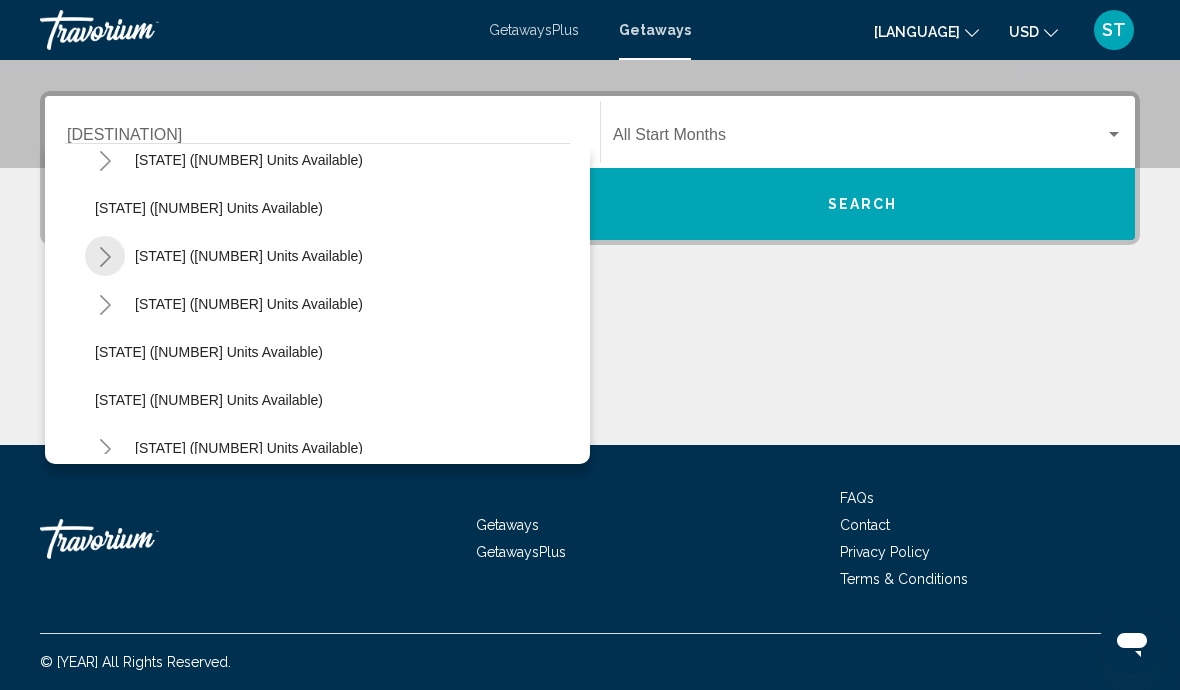 scroll, scrollTop: 129, scrollLeft: 0, axis: vertical 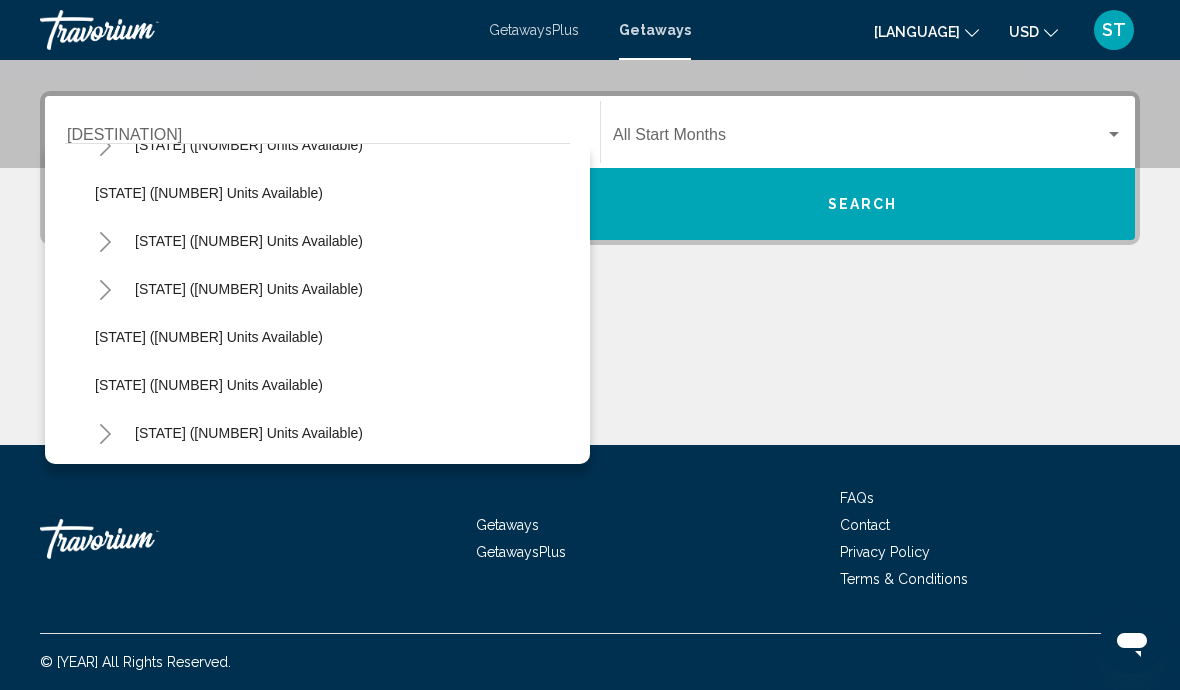 click on "[STATE] ([NUMBER] units available)" at bounding box center (249, 145) 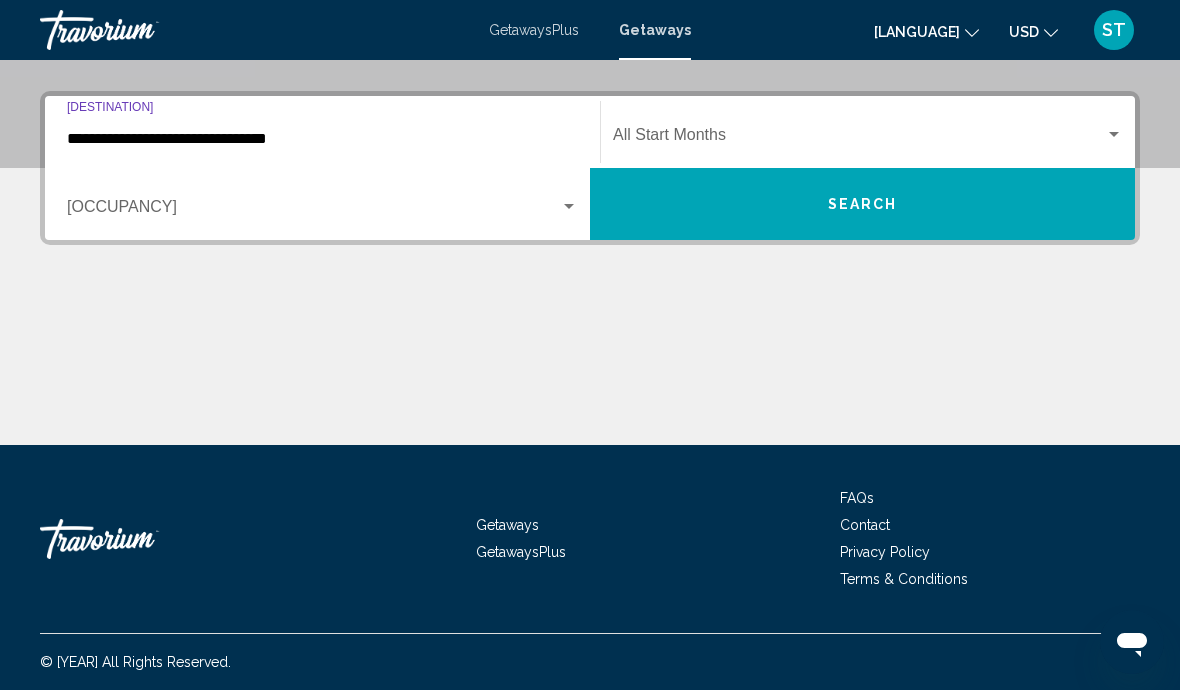 click at bounding box center [859, 139] 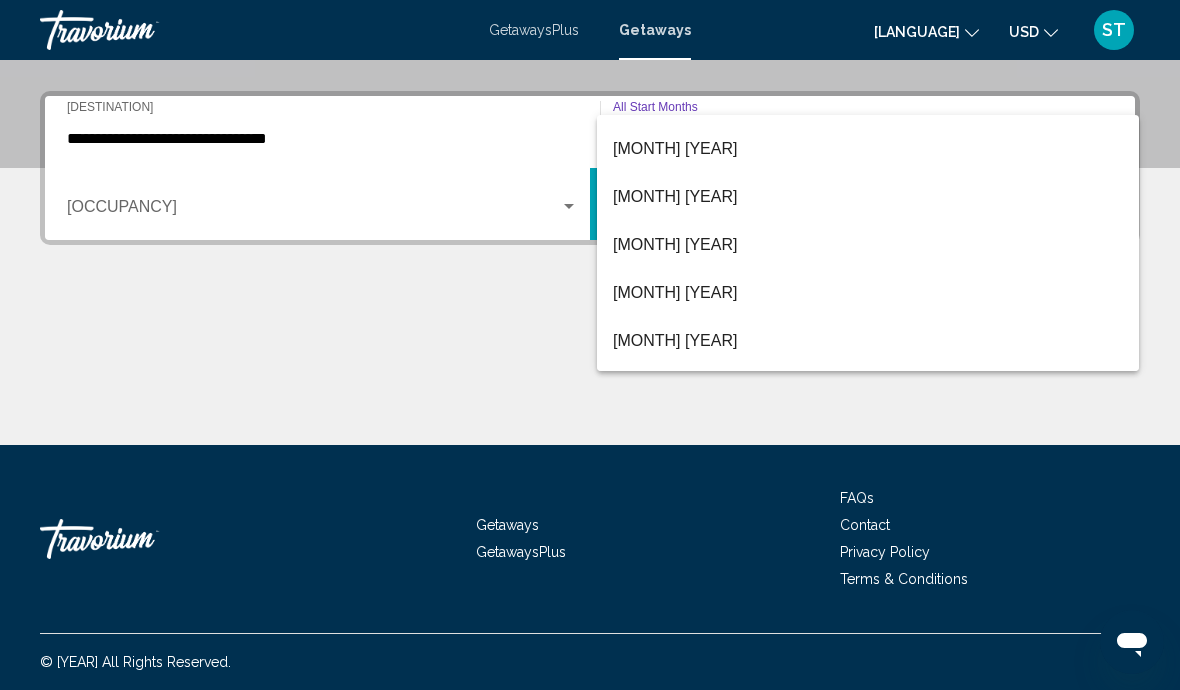 scroll, scrollTop: 188, scrollLeft: 0, axis: vertical 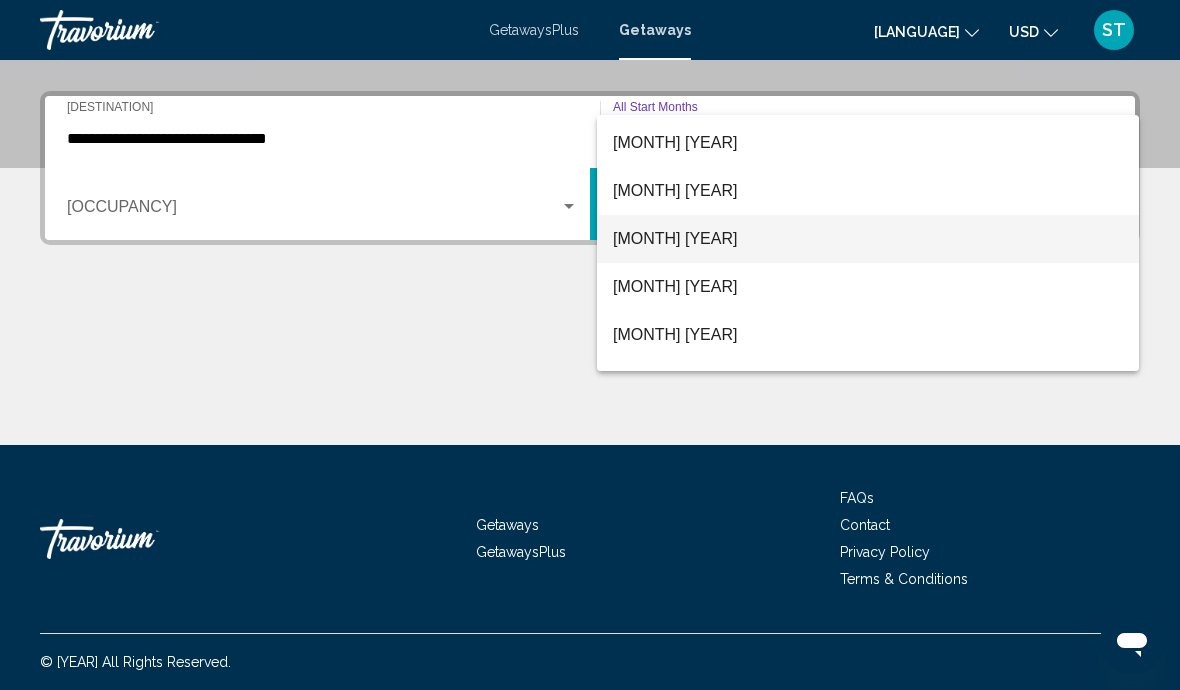 click on "[MONTH] [YEAR]" at bounding box center [868, 239] 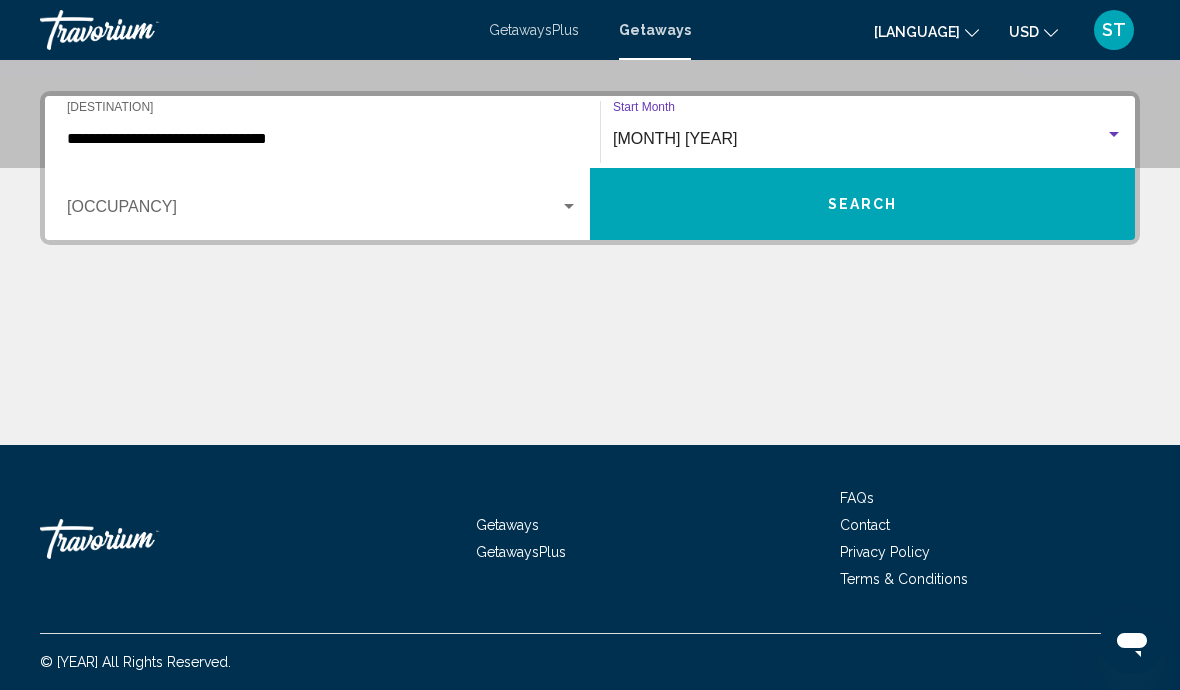 click at bounding box center (313, 211) 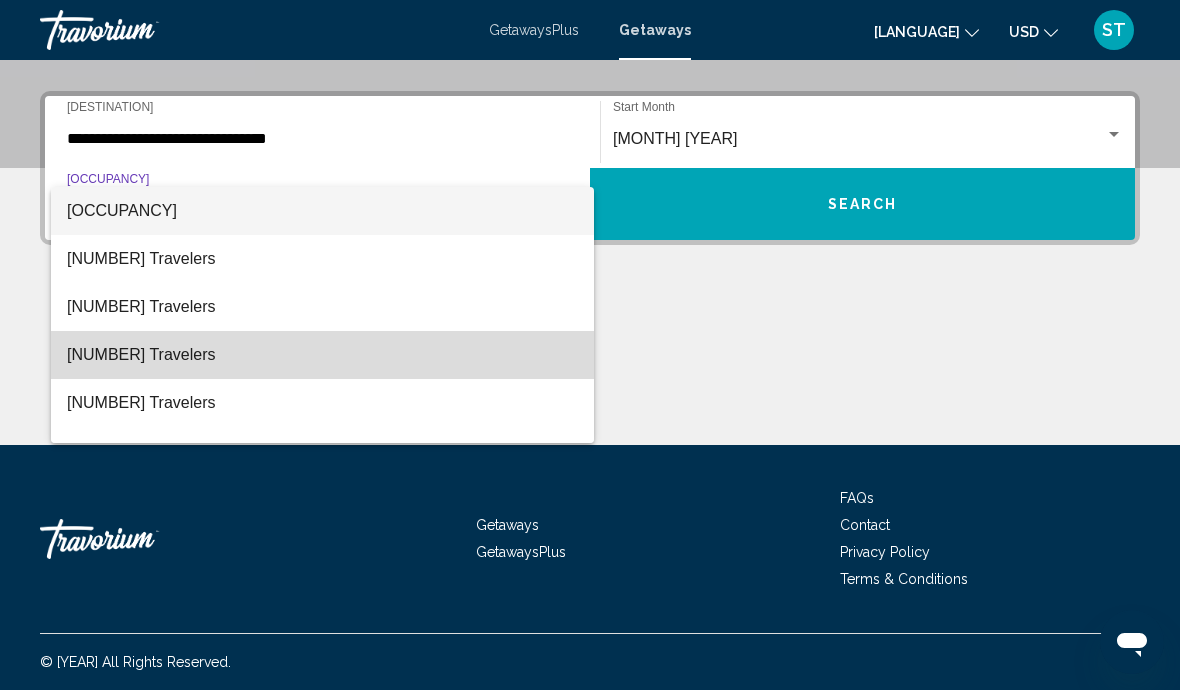 click on "[NUMBER] Travelers" at bounding box center [322, 355] 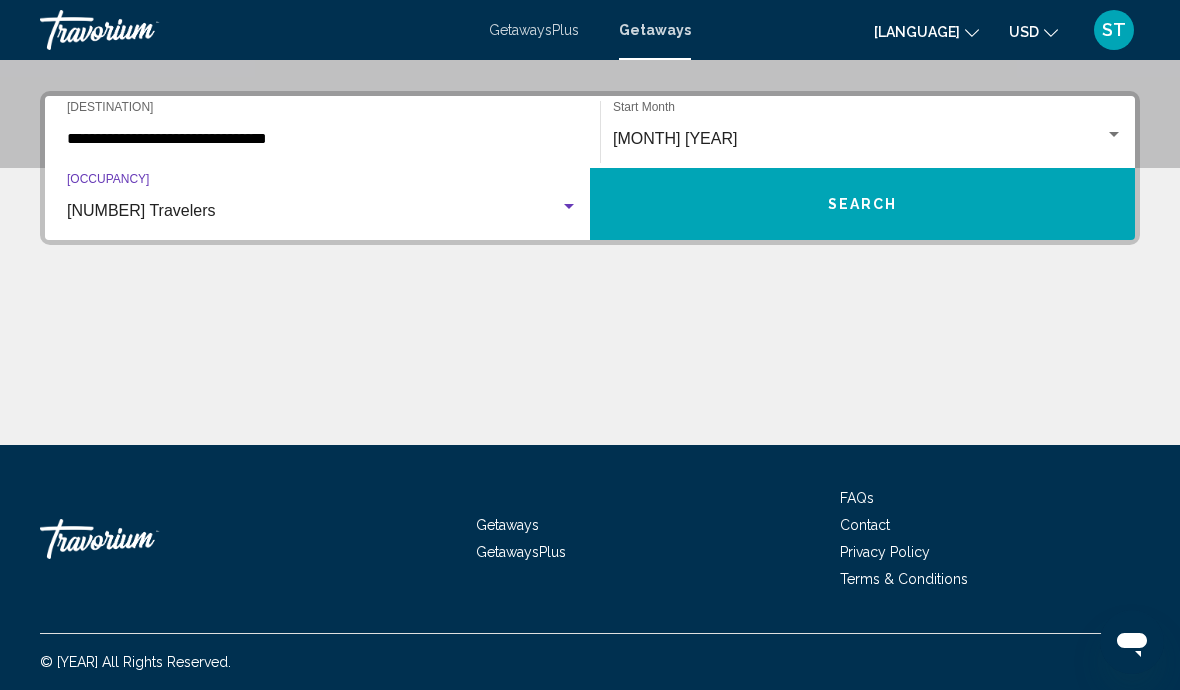click on "Search" at bounding box center (862, 204) 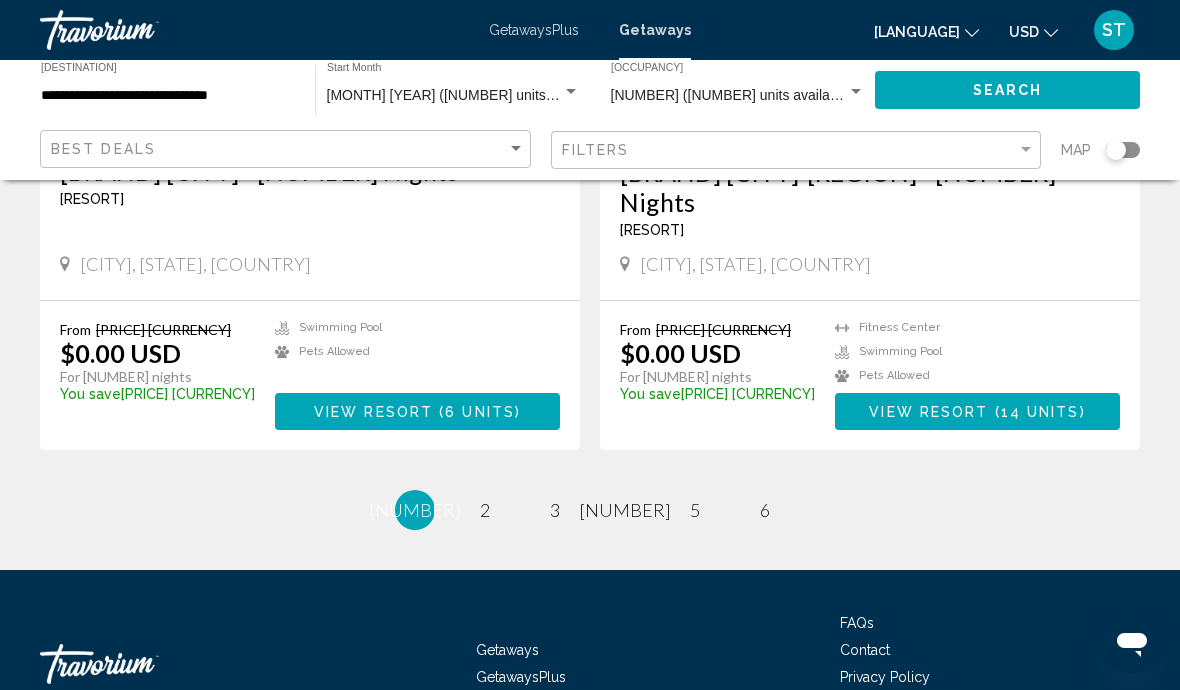 scroll, scrollTop: 3749, scrollLeft: 0, axis: vertical 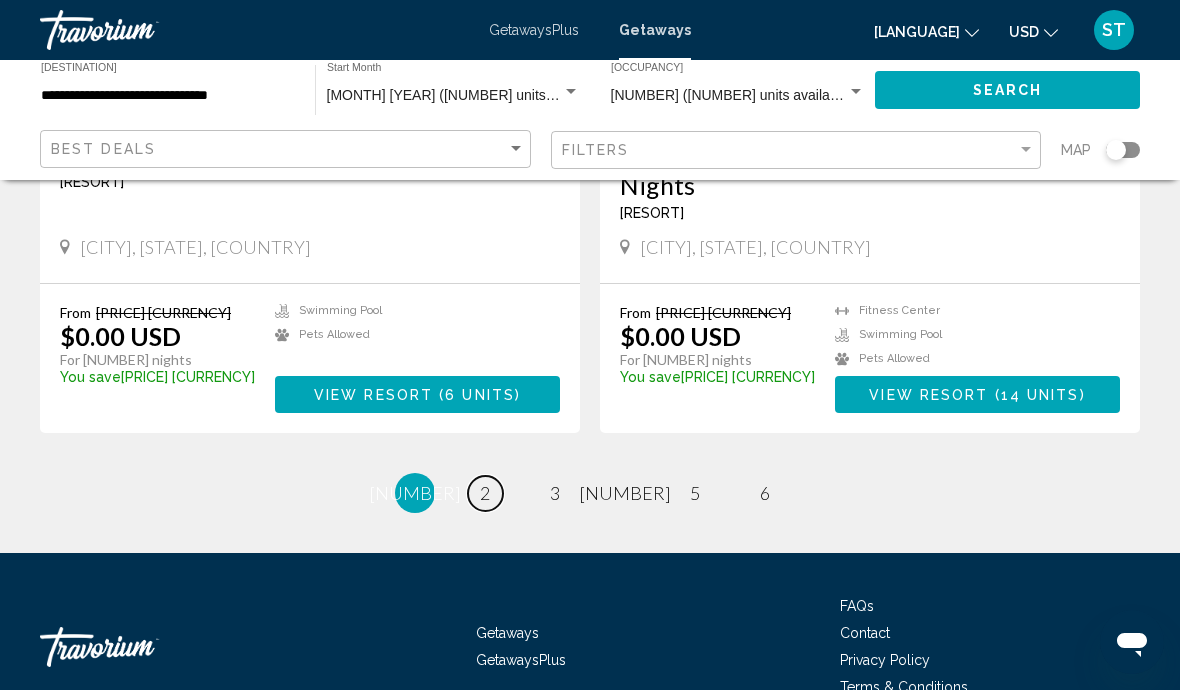 click on "2" at bounding box center [485, 493] 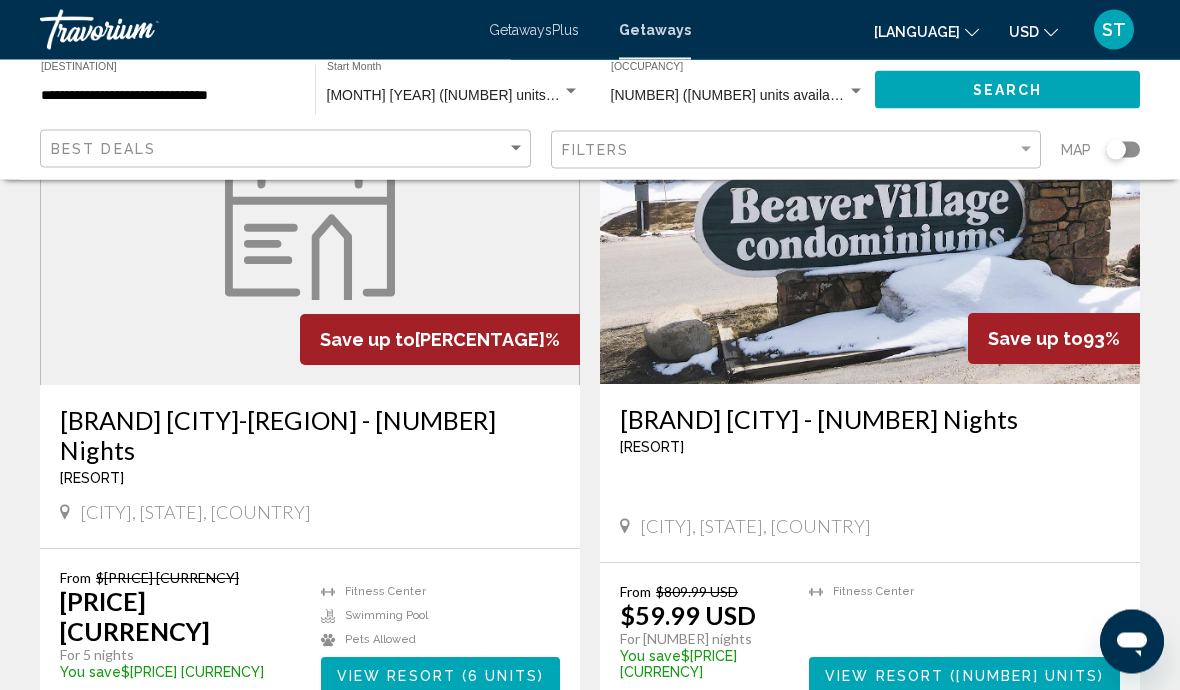 scroll, scrollTop: 3629, scrollLeft: 0, axis: vertical 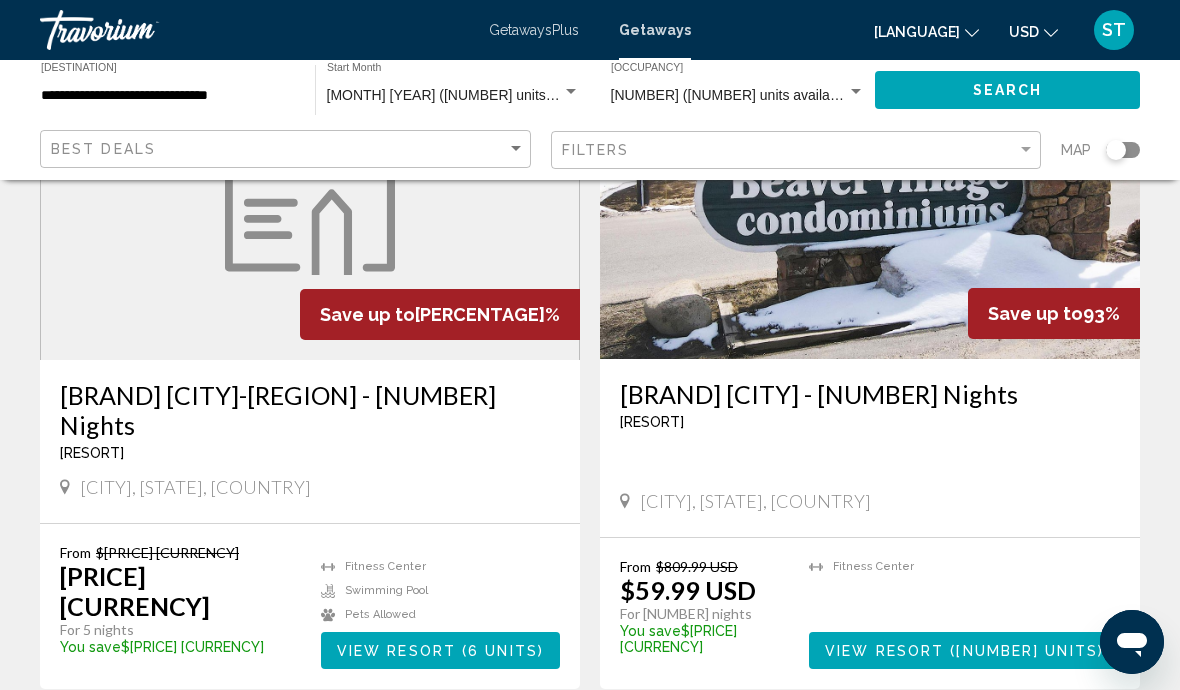 click on "3" at bounding box center (415, 749) 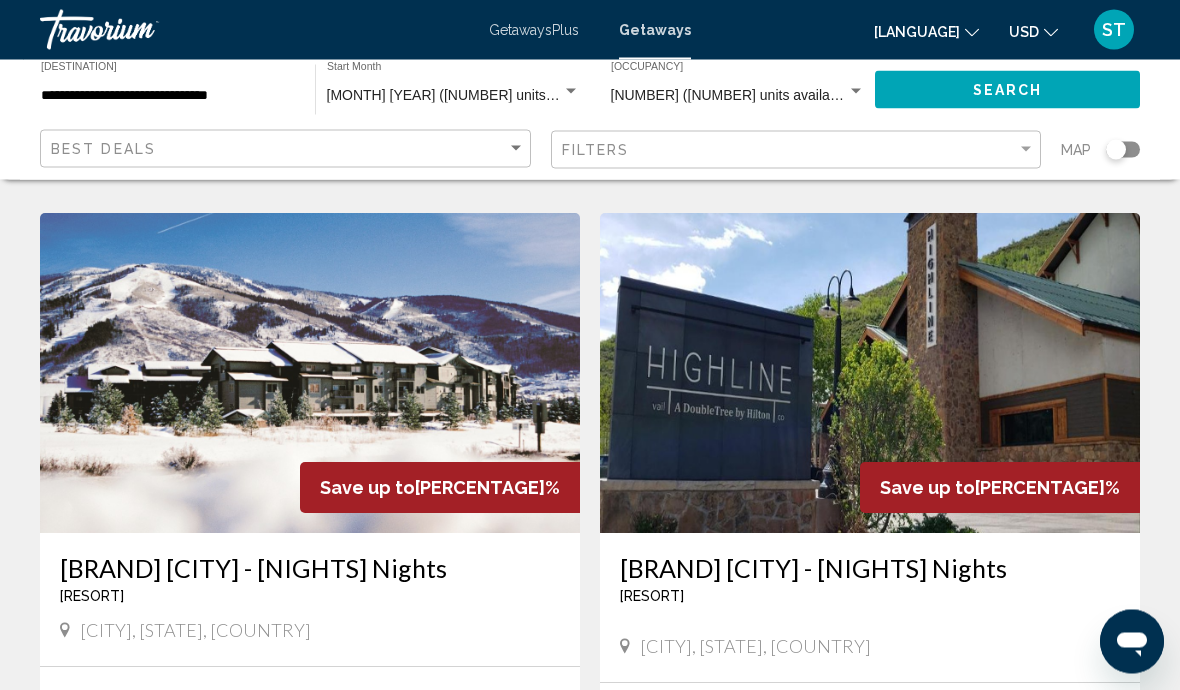 scroll, scrollTop: 749, scrollLeft: 0, axis: vertical 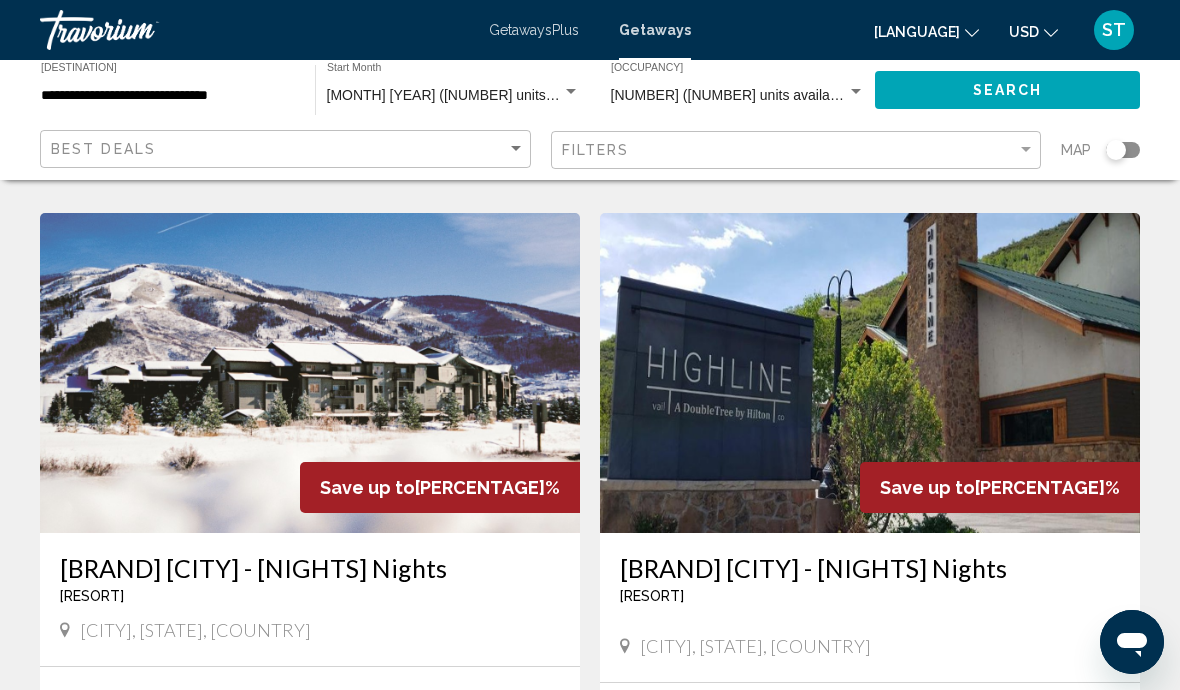 click on "[BRAND] [CITY] - [NIGHTS] Nights" at bounding box center (310, 568) 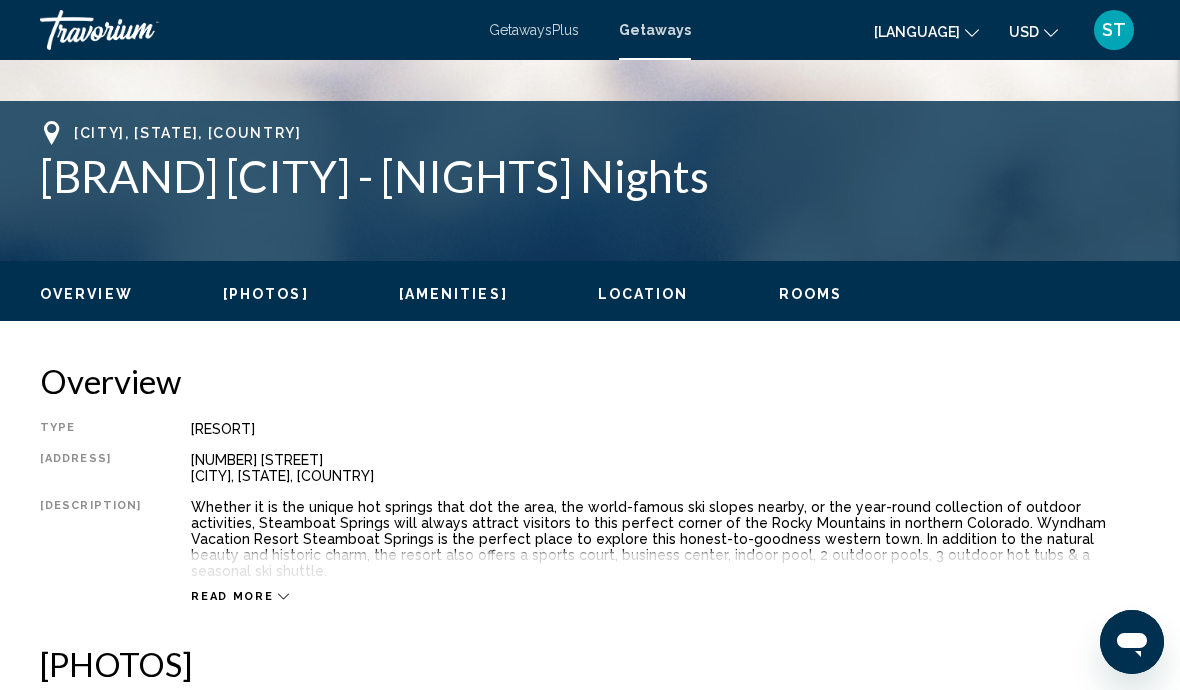 scroll, scrollTop: 0, scrollLeft: 0, axis: both 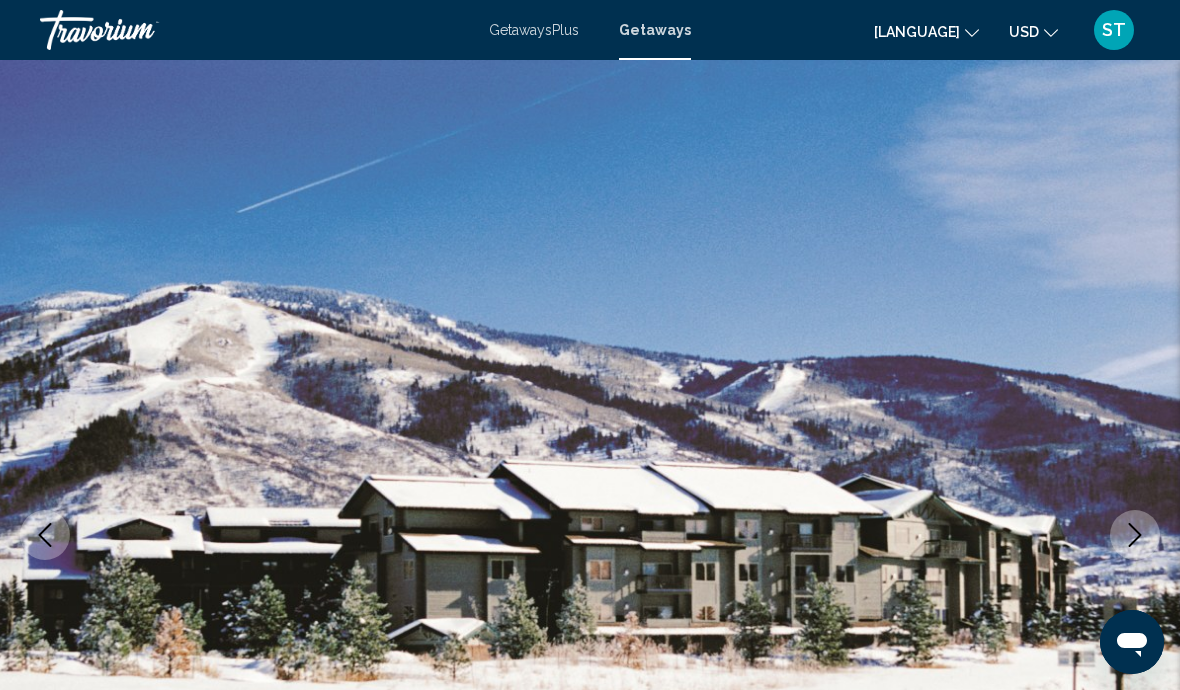 click at bounding box center [45, 535] 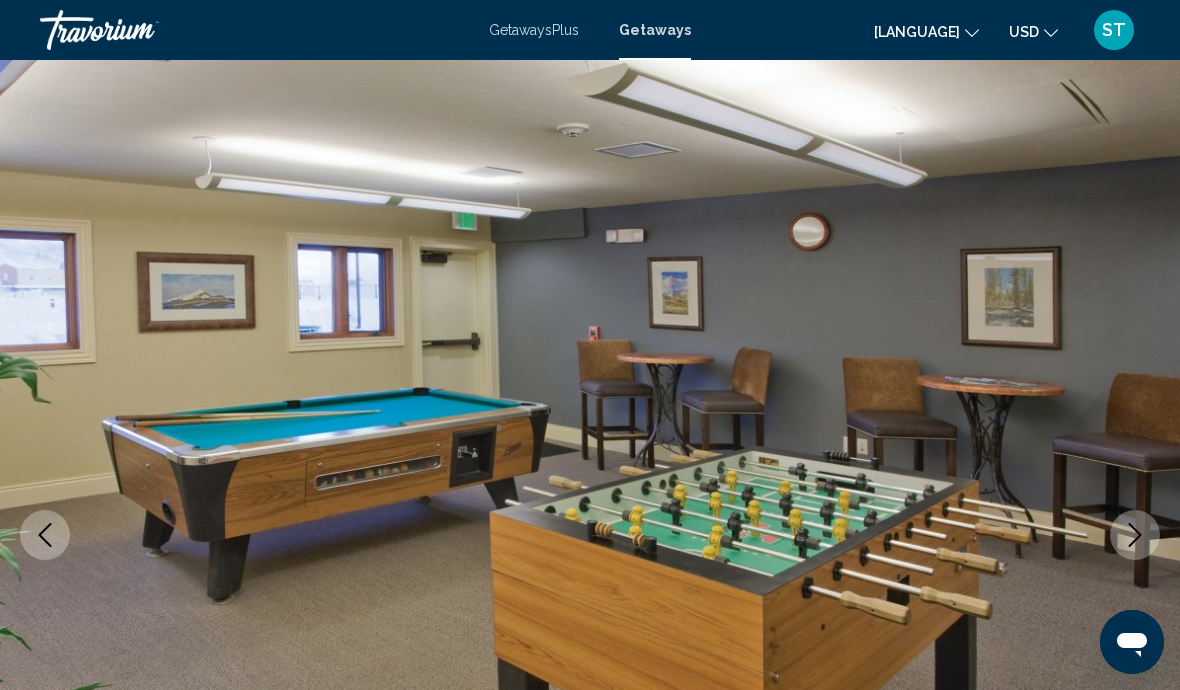 click at bounding box center (45, 535) 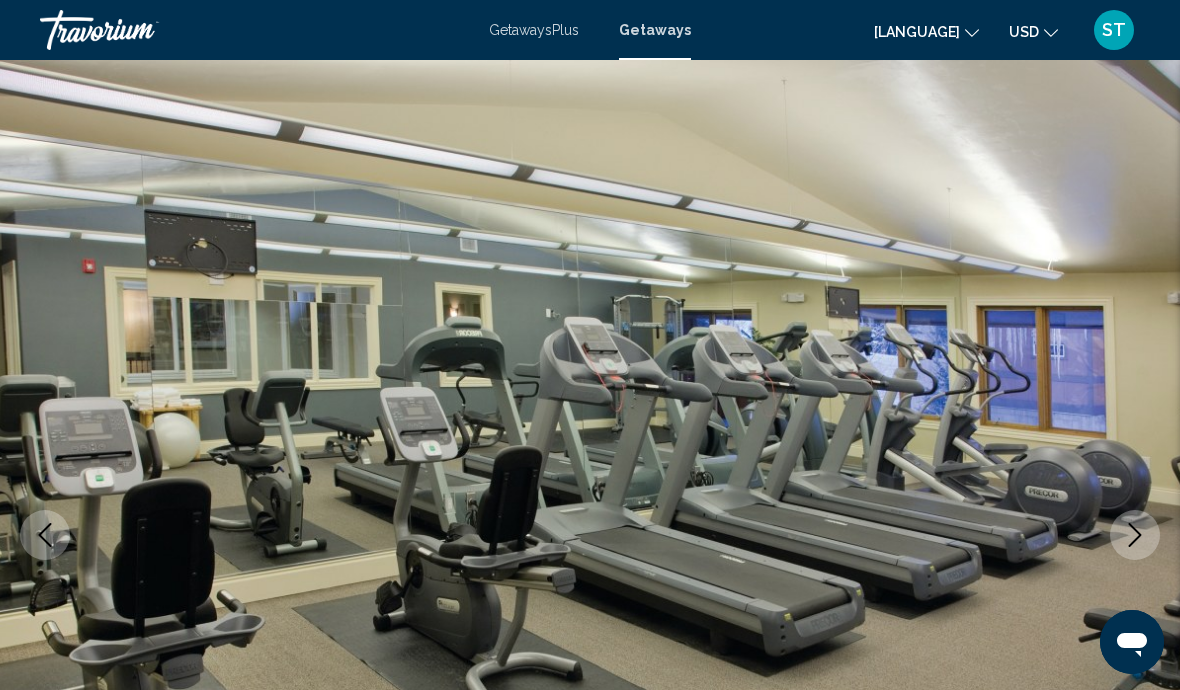 click at bounding box center (45, 535) 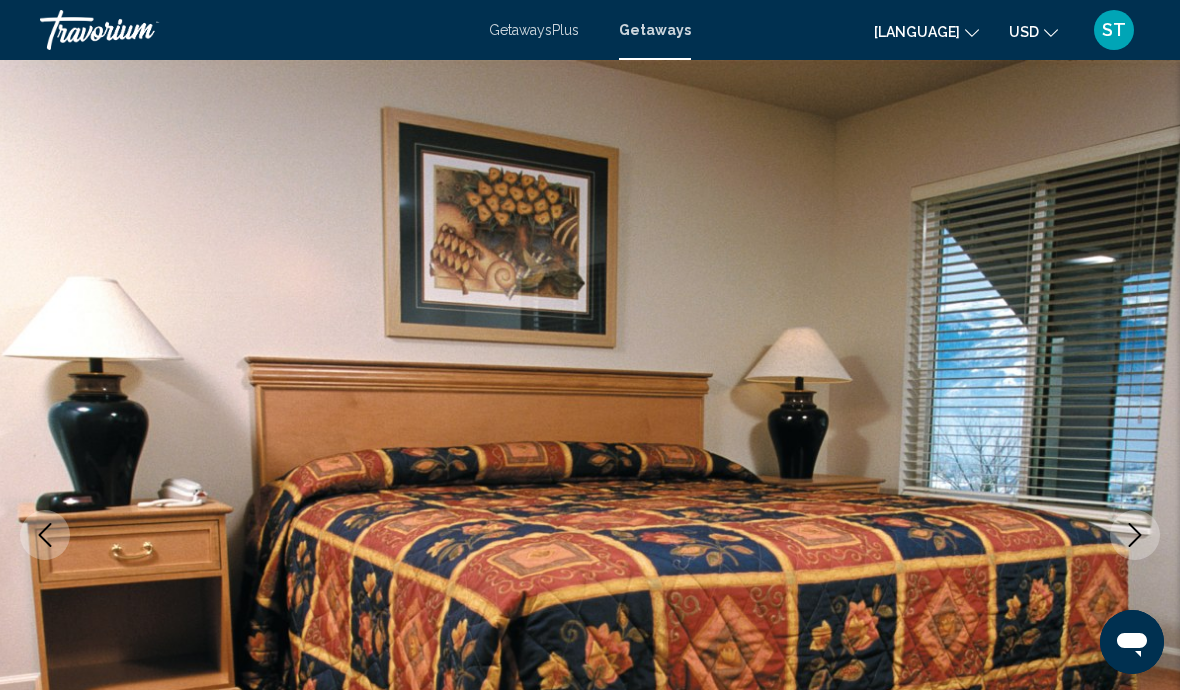 click at bounding box center [45, 535] 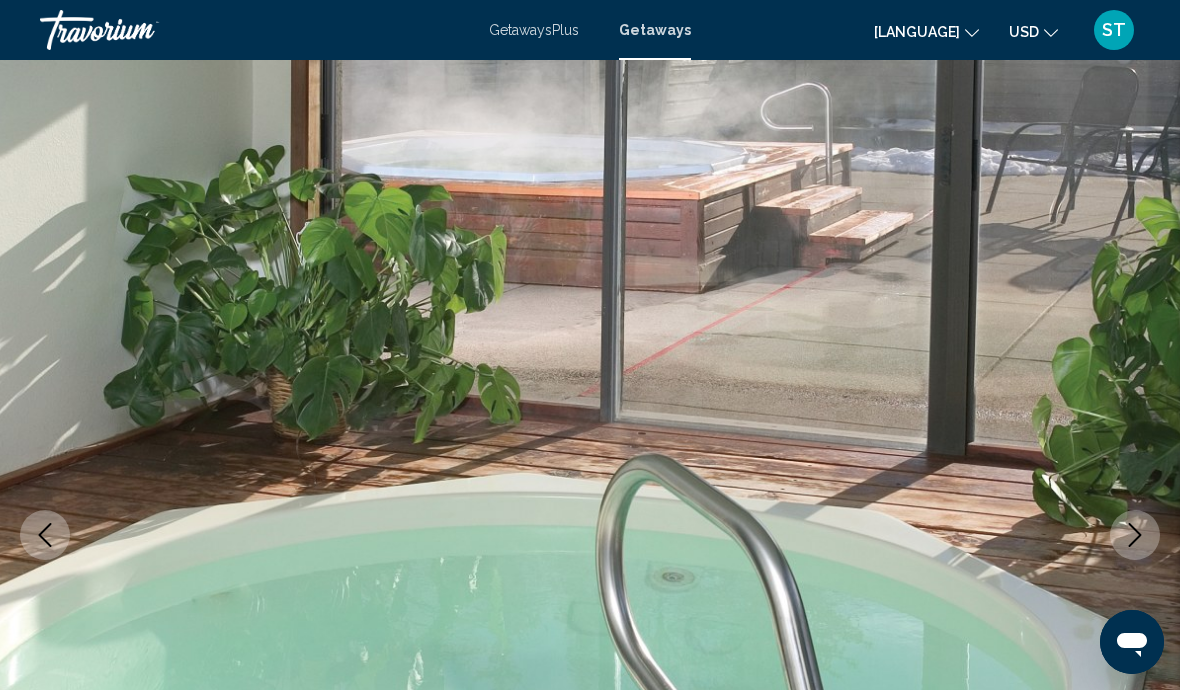 click at bounding box center [45, 535] 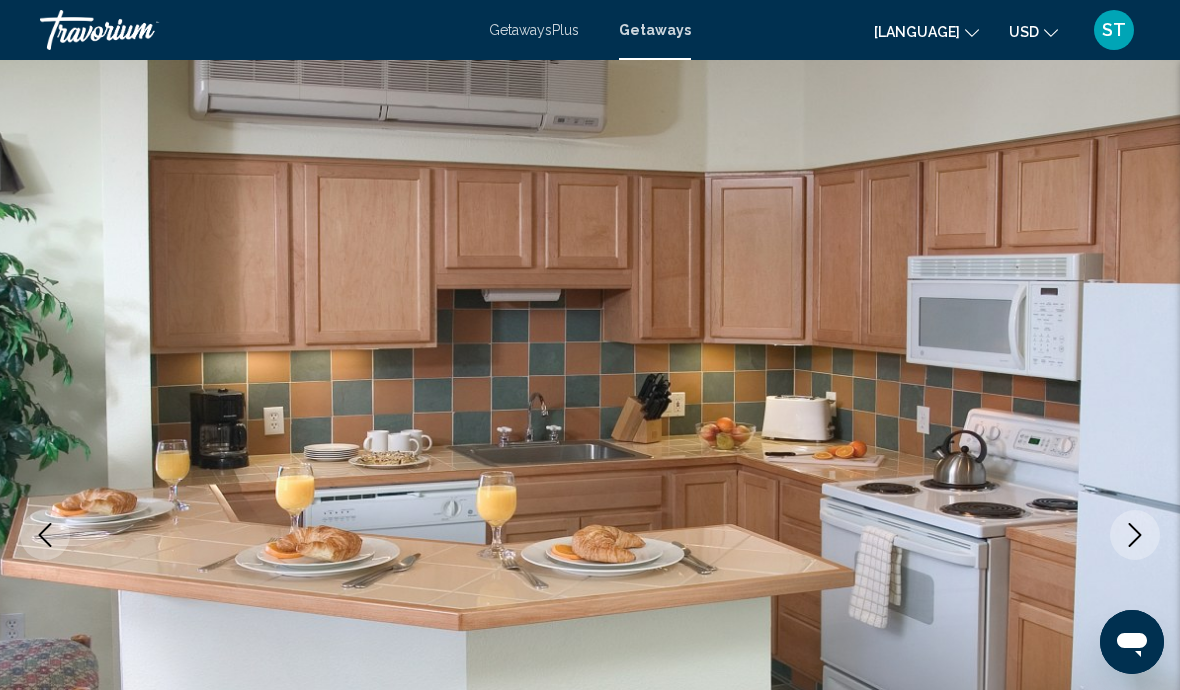click at bounding box center (45, 535) 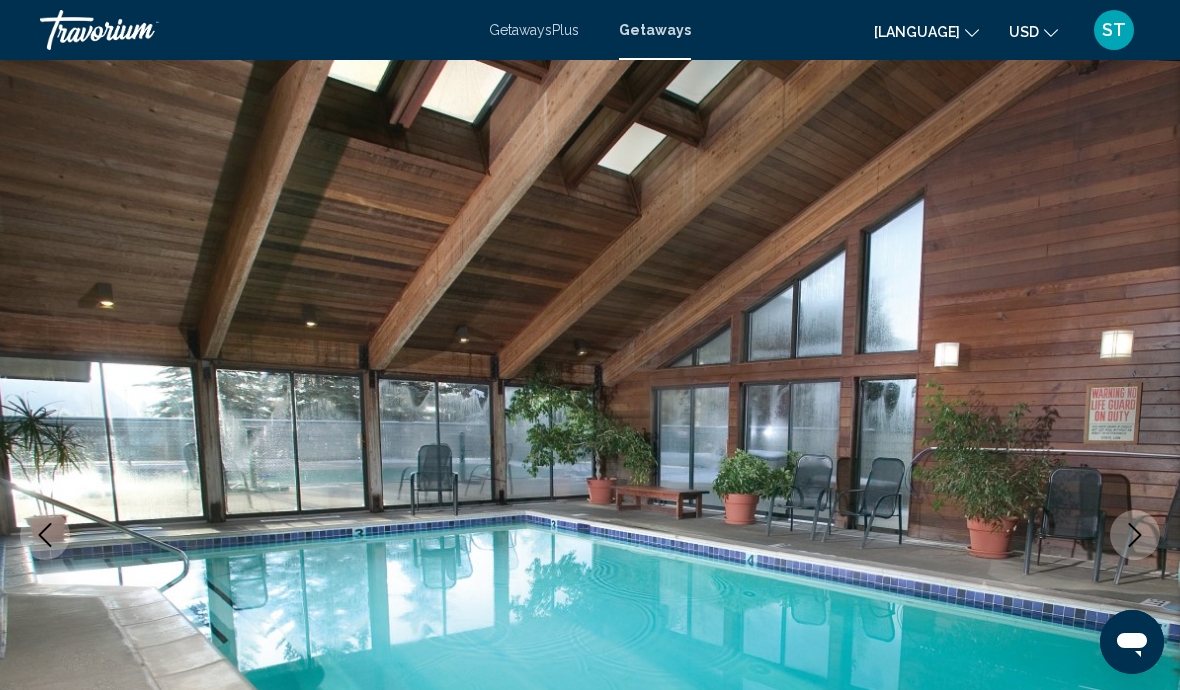 click at bounding box center [45, 535] 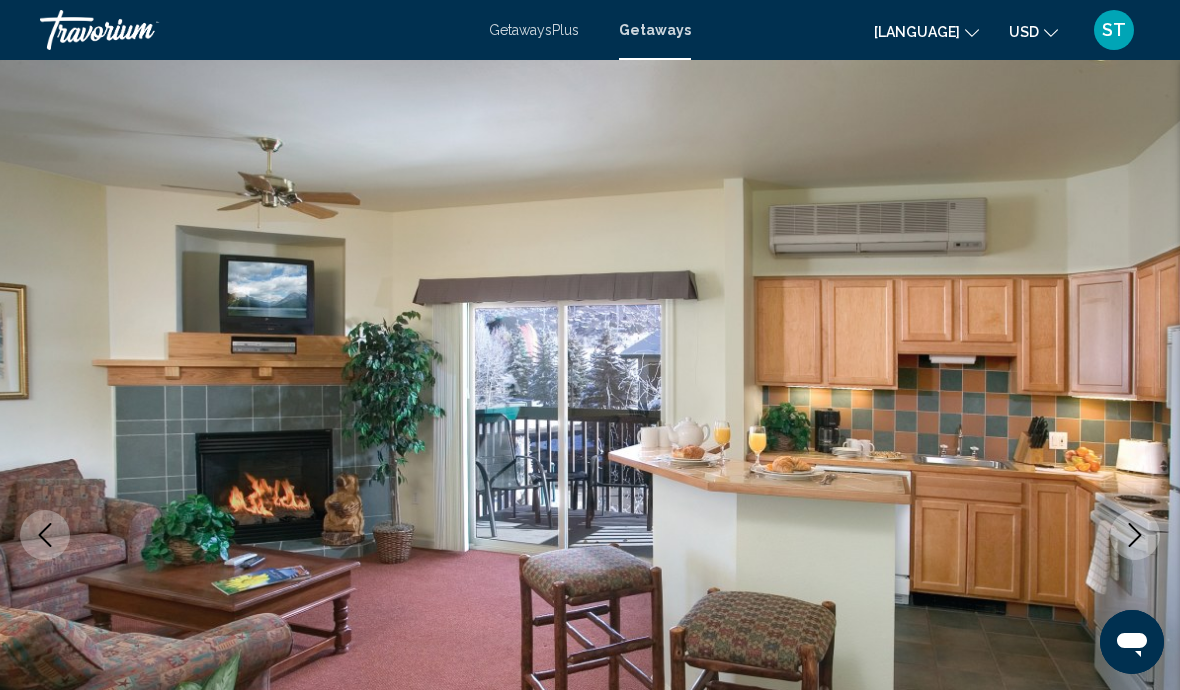 click at bounding box center (45, 535) 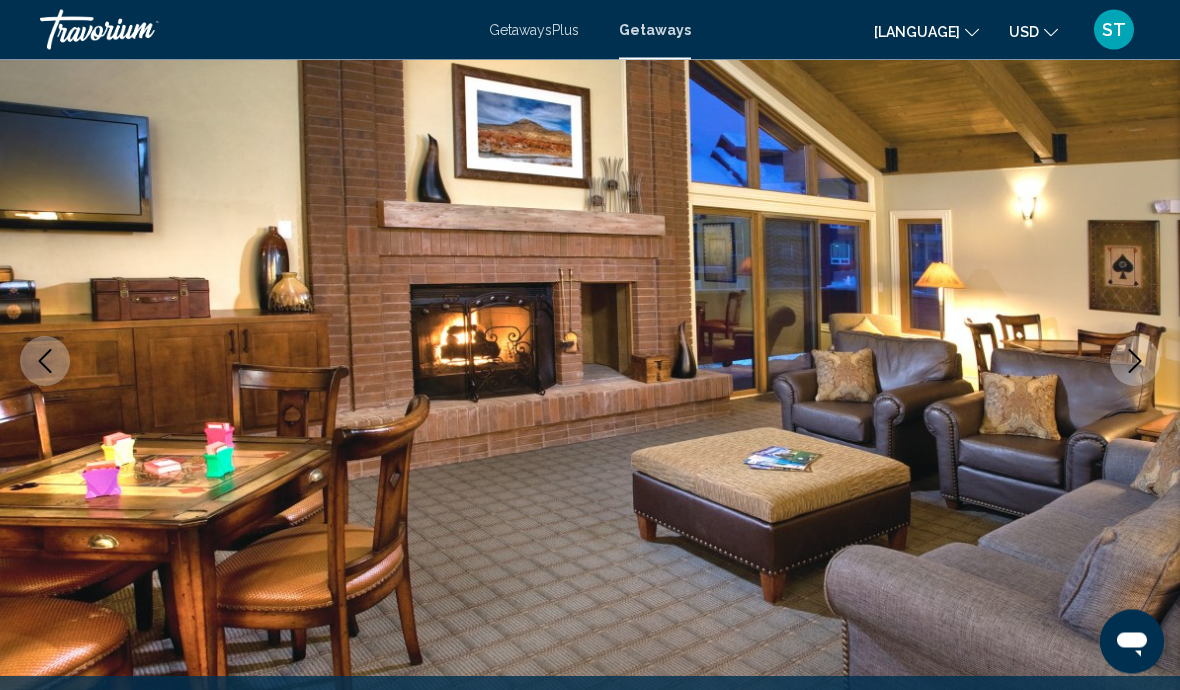 scroll, scrollTop: 0, scrollLeft: 0, axis: both 